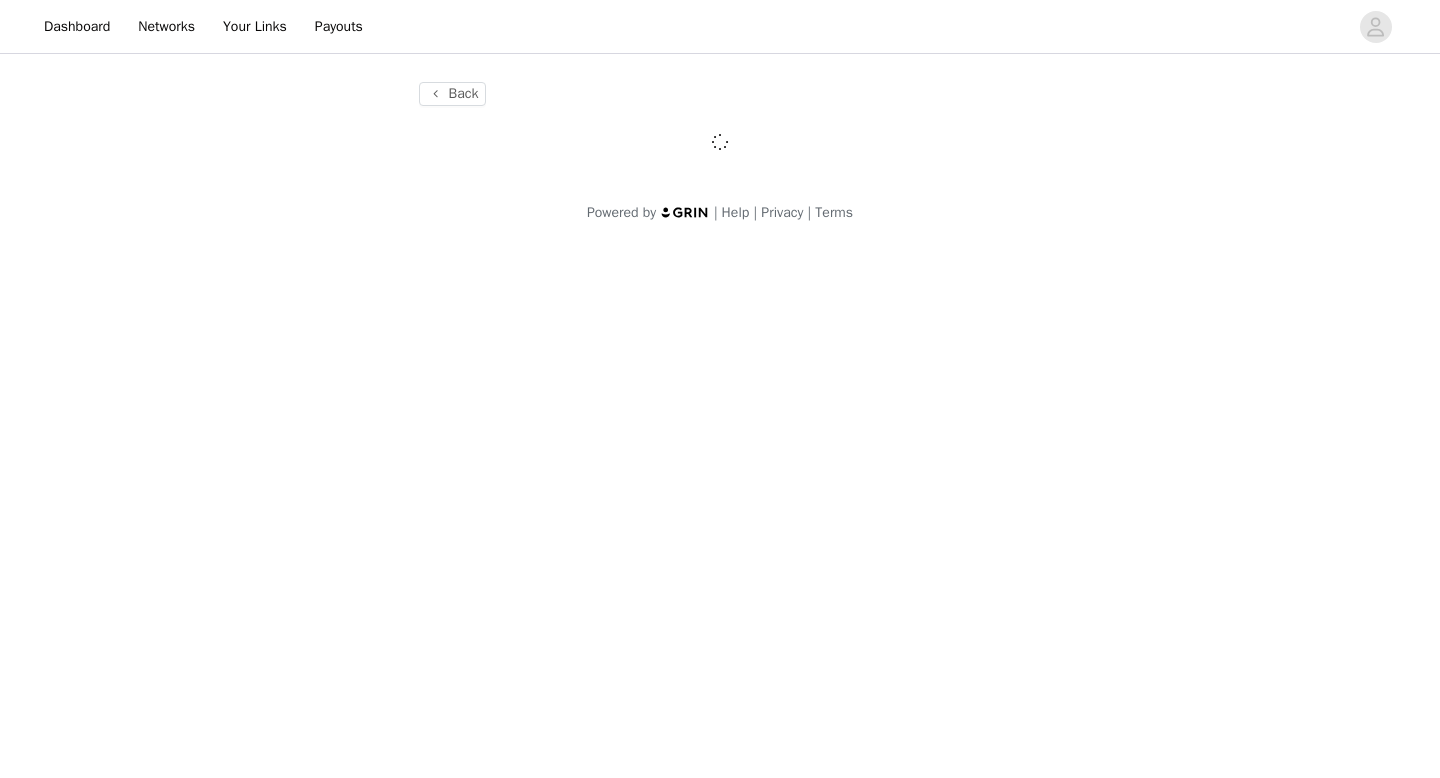 scroll, scrollTop: 0, scrollLeft: 0, axis: both 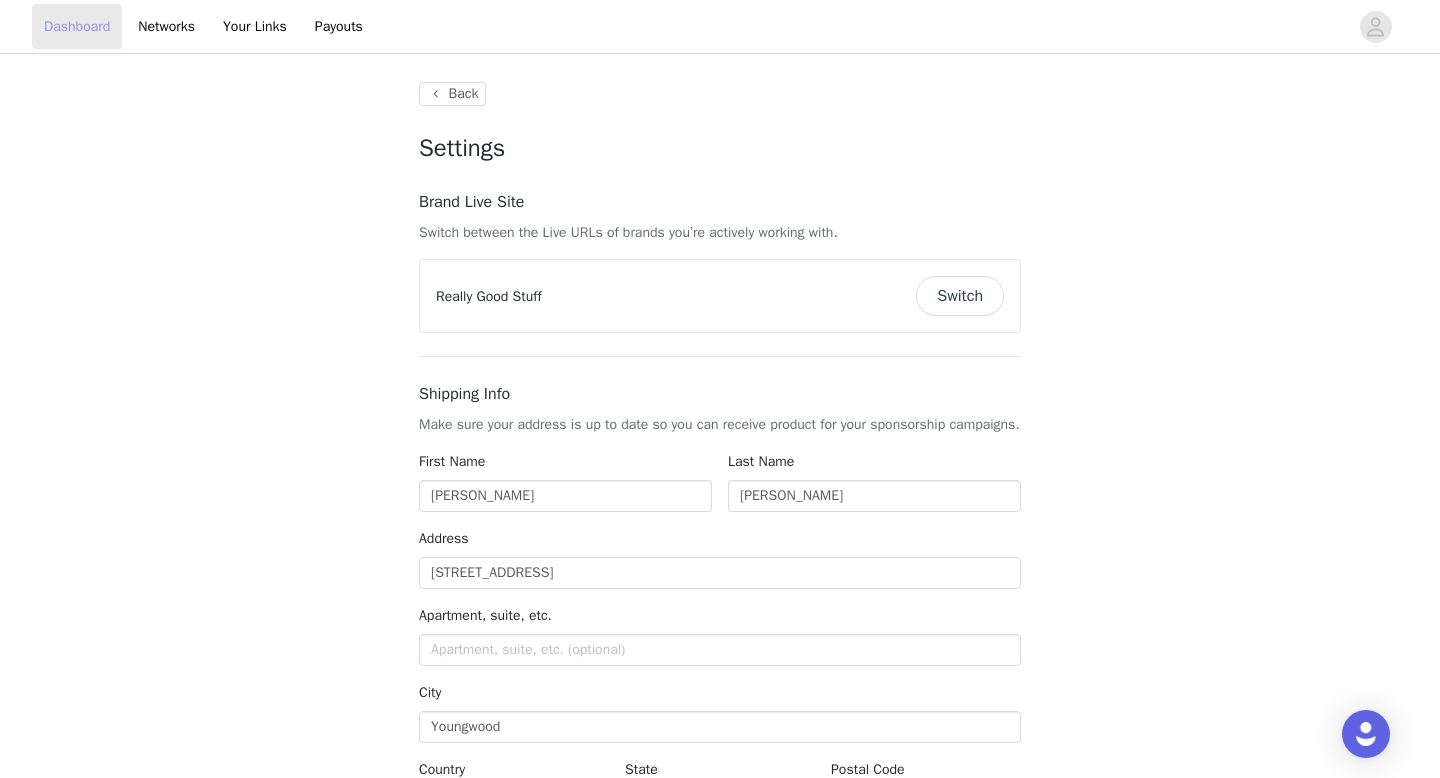 click on "Dashboard" at bounding box center [77, 26] 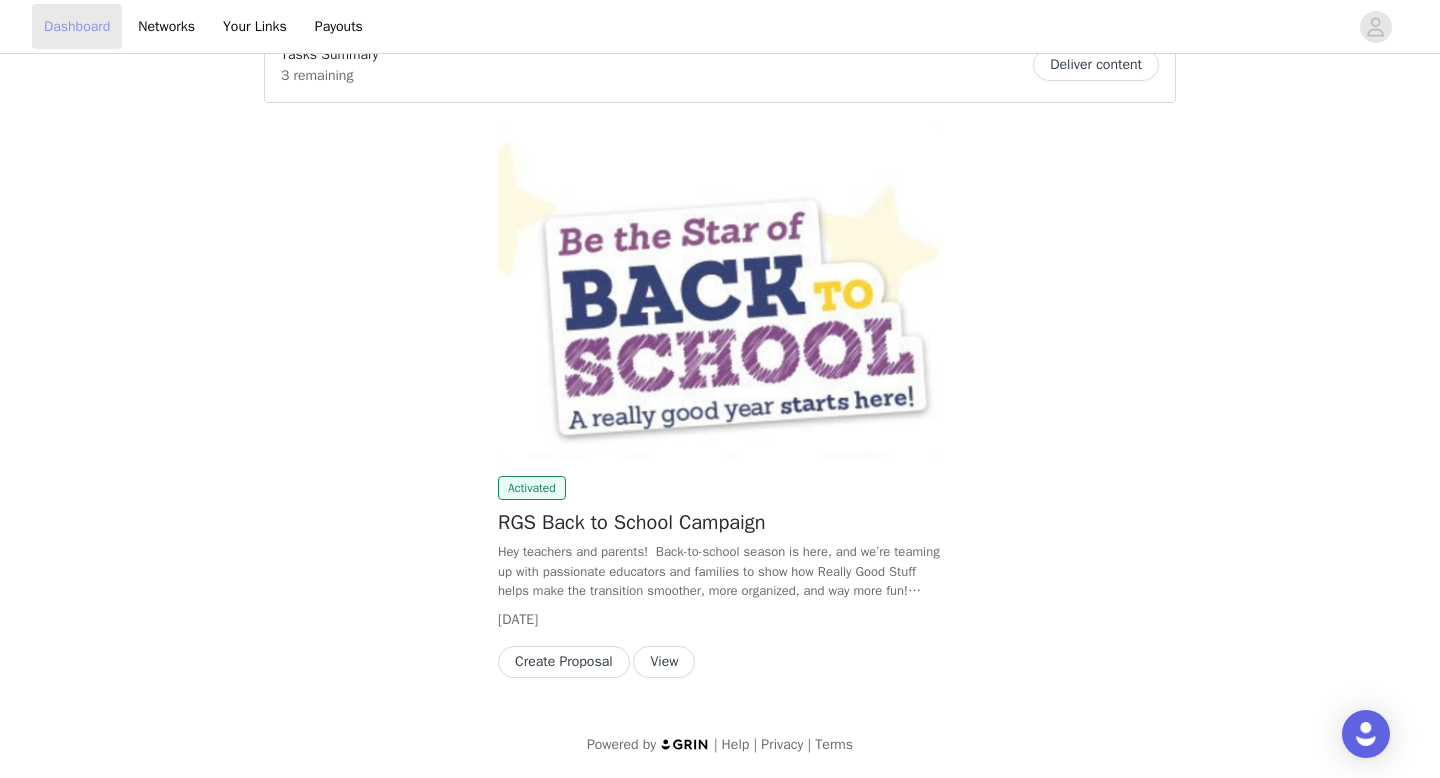 scroll, scrollTop: 0, scrollLeft: 0, axis: both 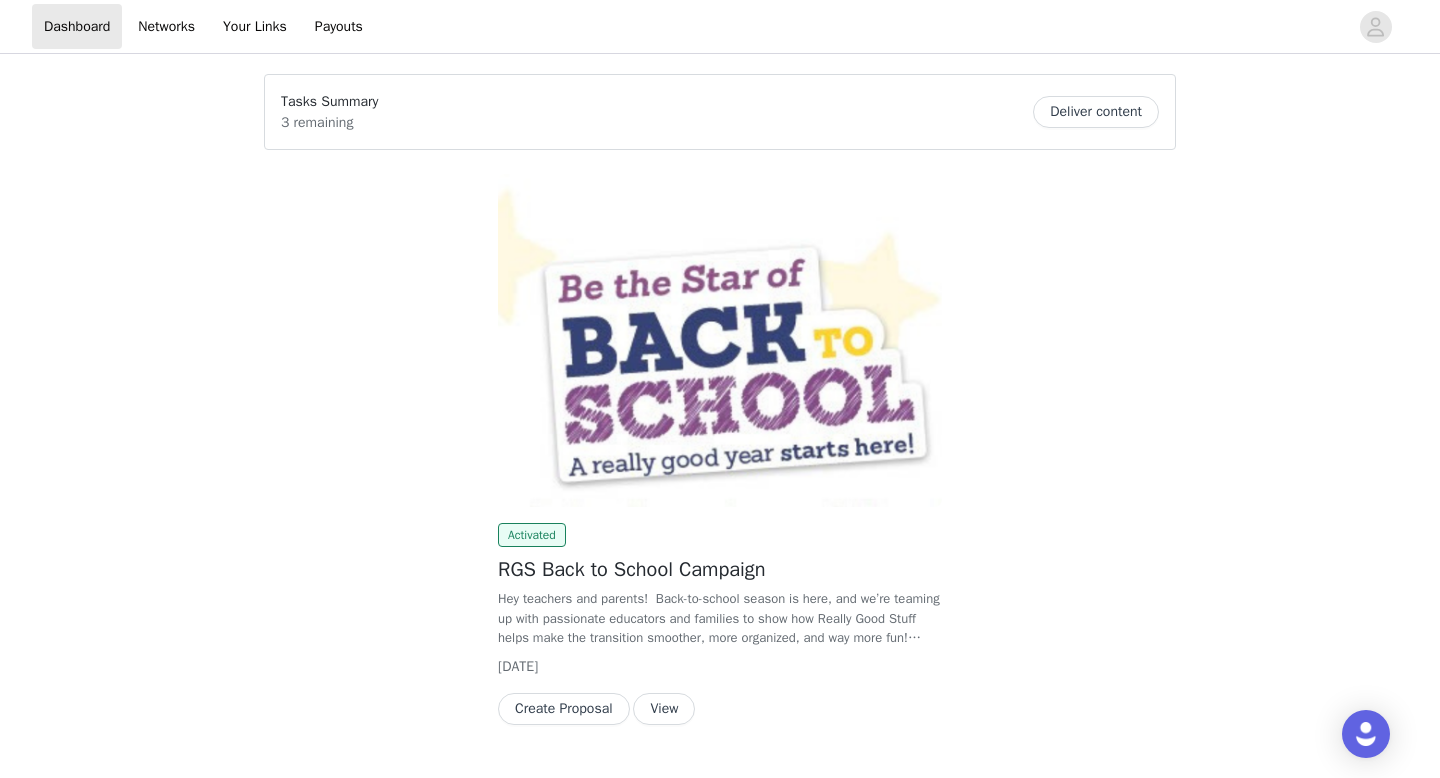 click on "Deliver content" at bounding box center (1096, 112) 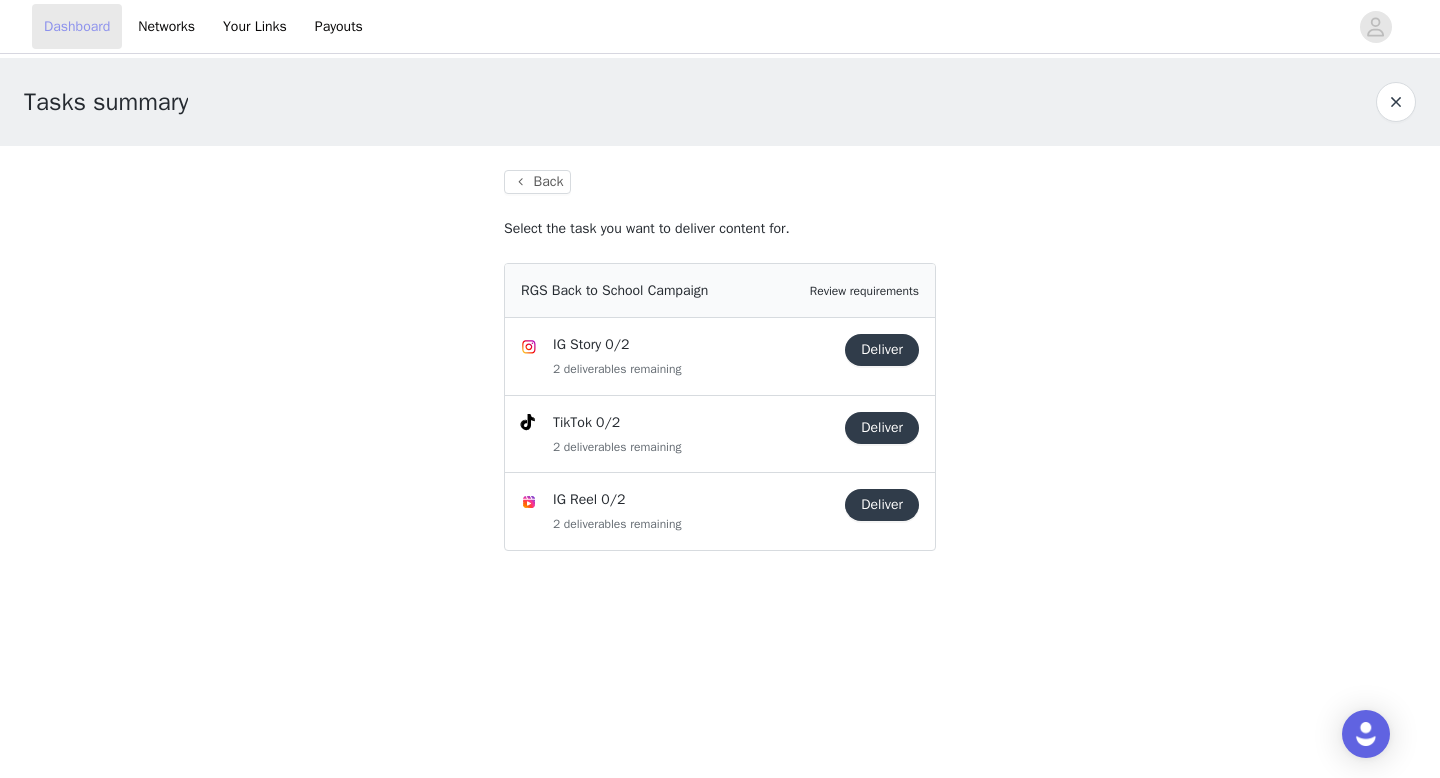 click on "Dashboard" at bounding box center [77, 26] 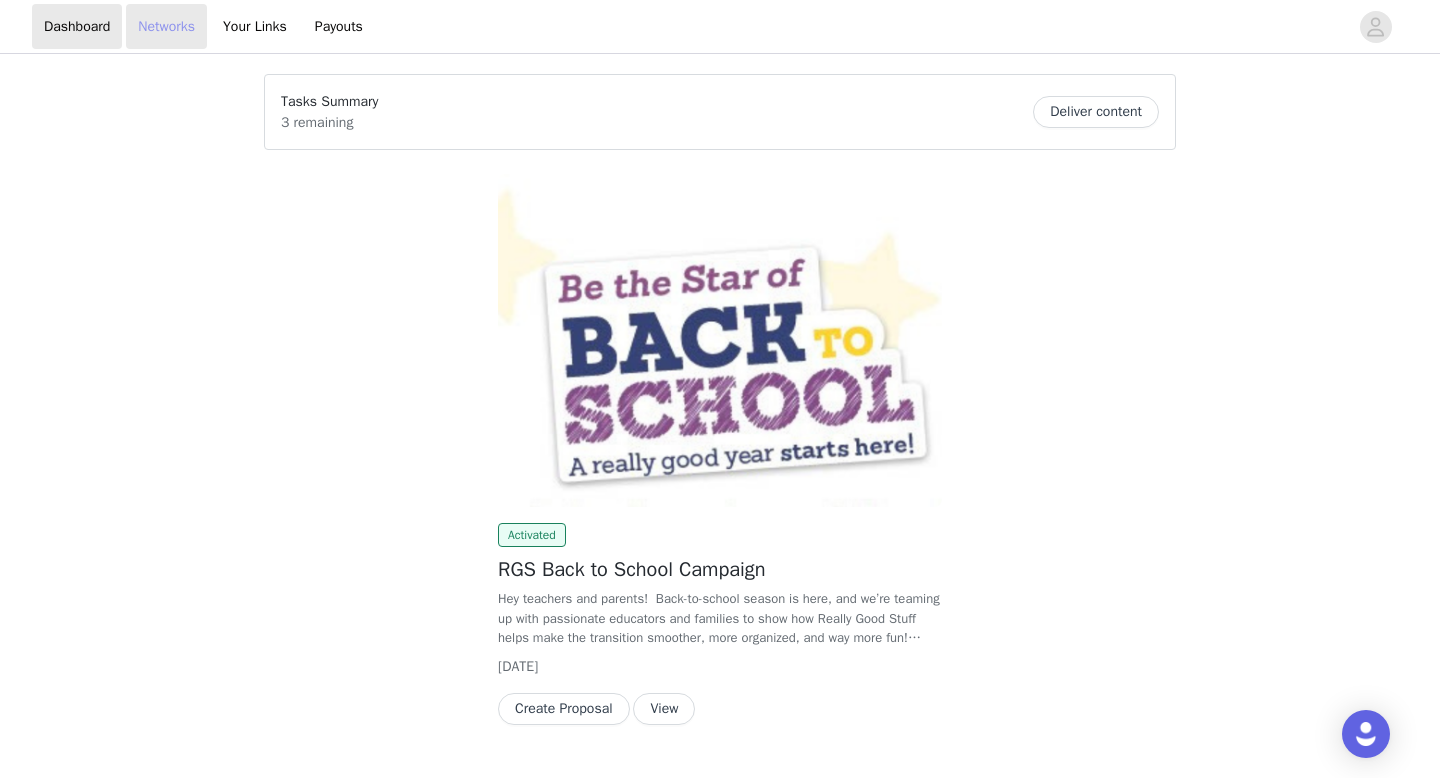 click on "Networks" at bounding box center (166, 26) 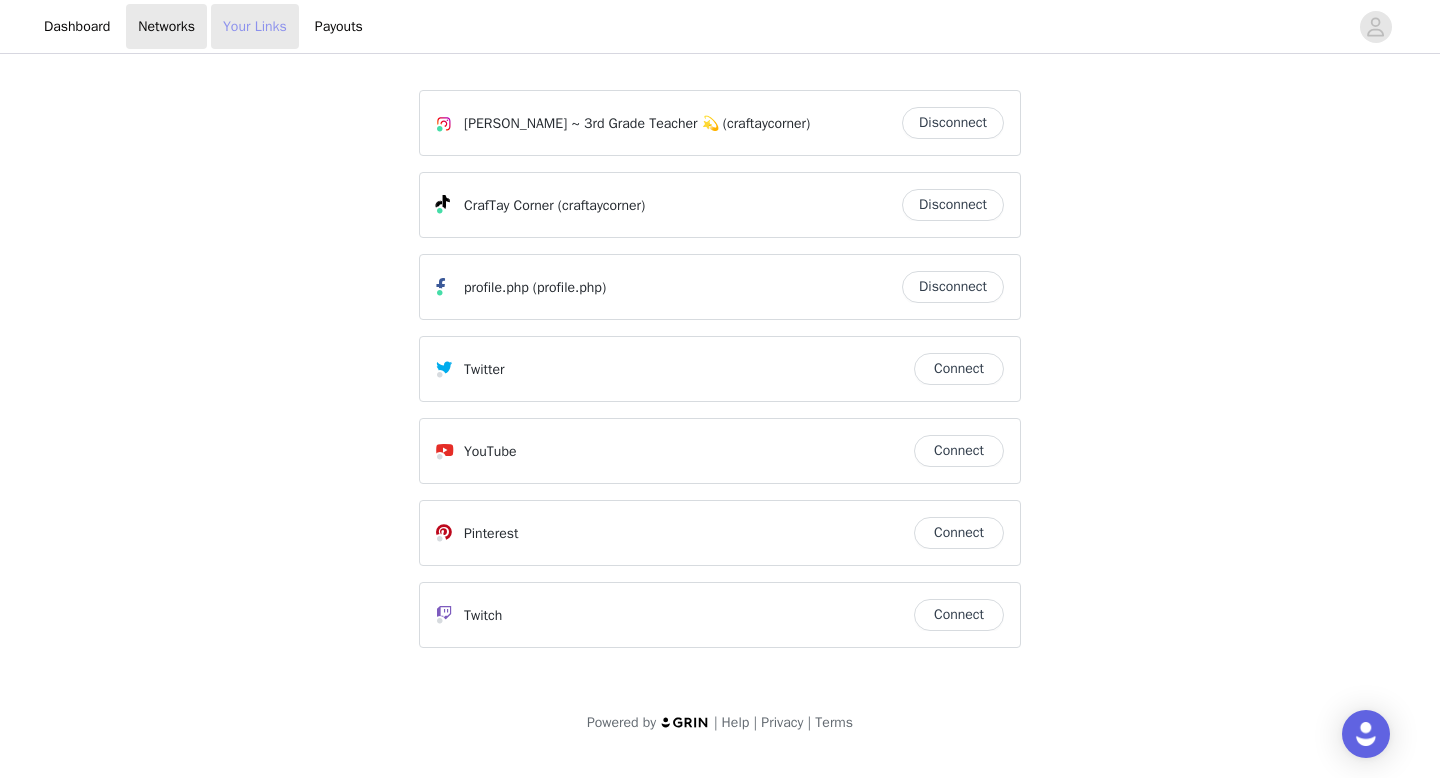 click on "Your Links" at bounding box center (255, 26) 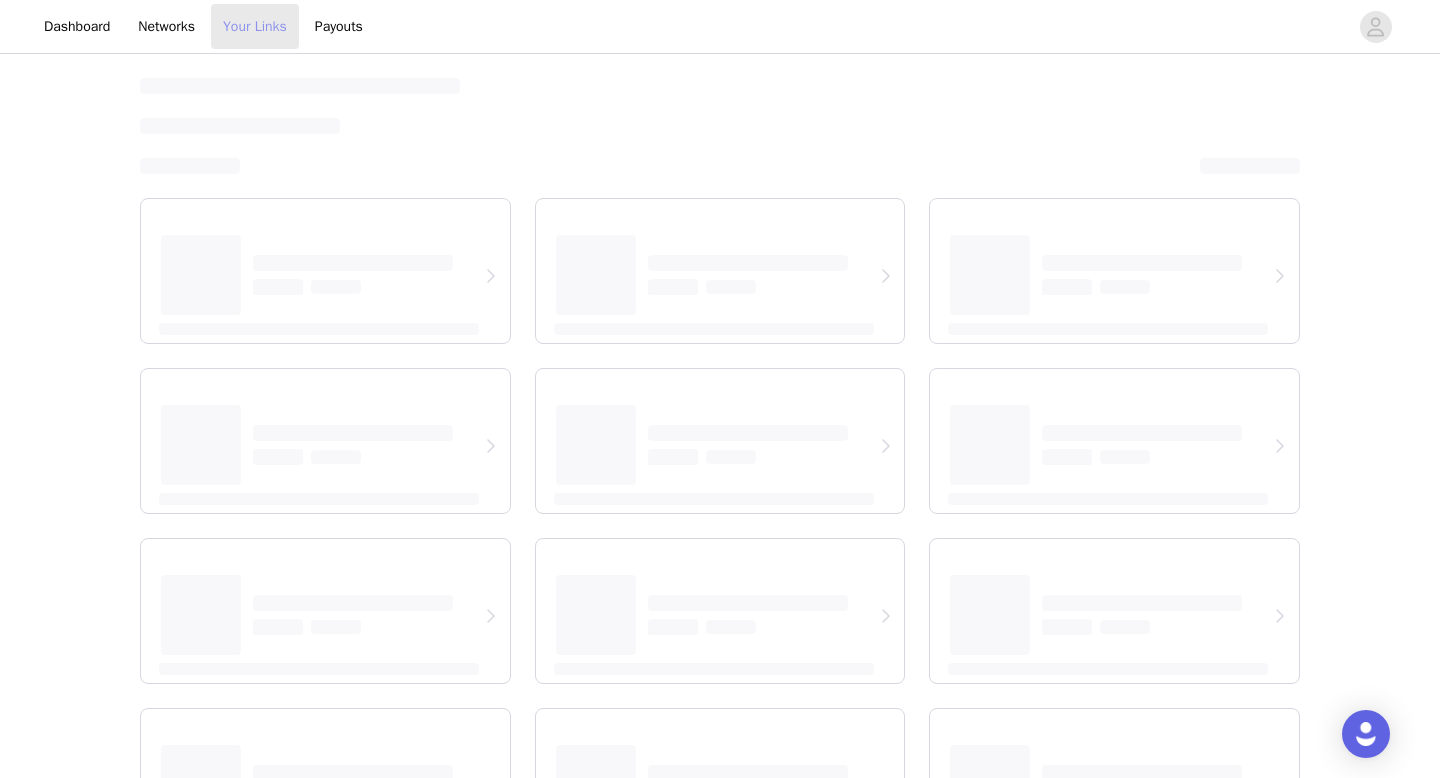 select on "12" 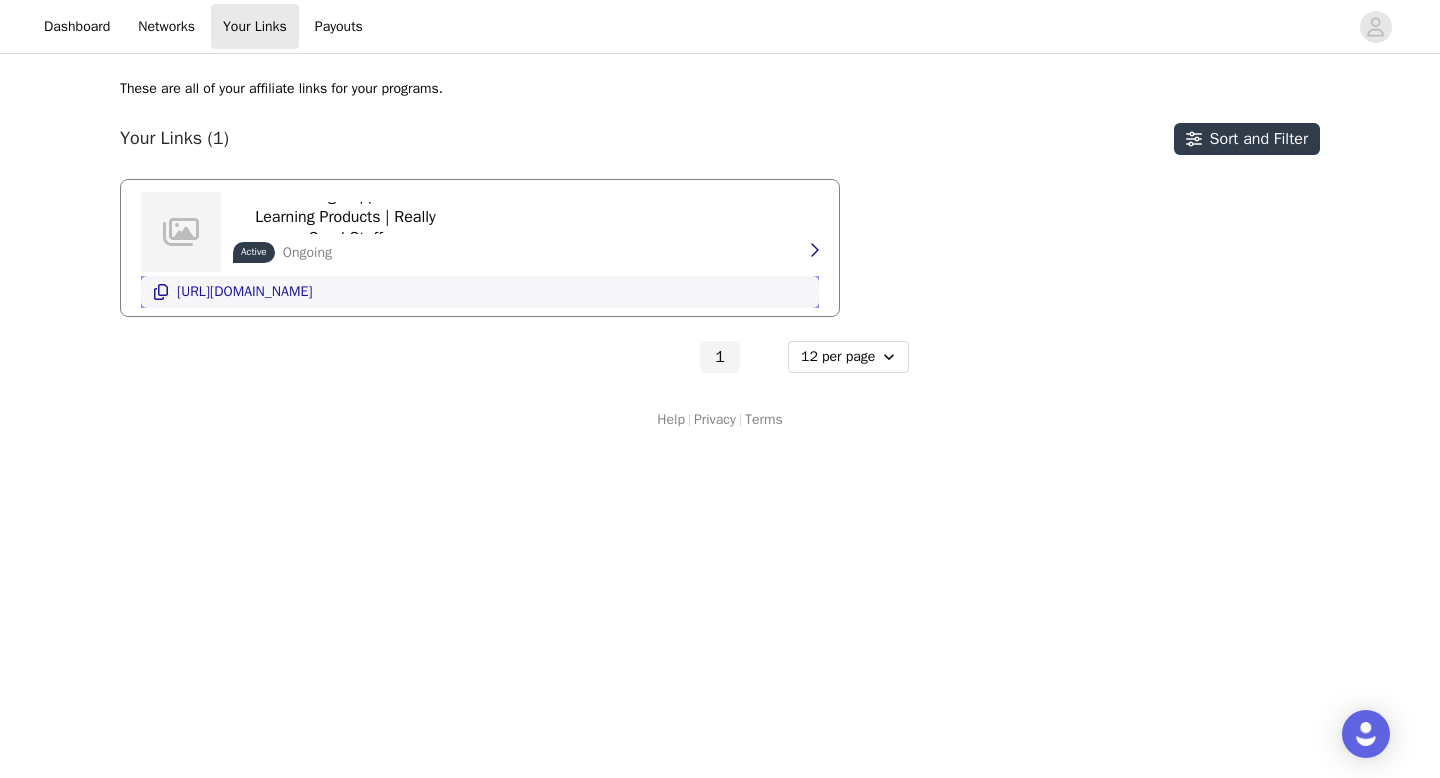 click on "[URL][DOMAIN_NAME]" at bounding box center [244, 292] 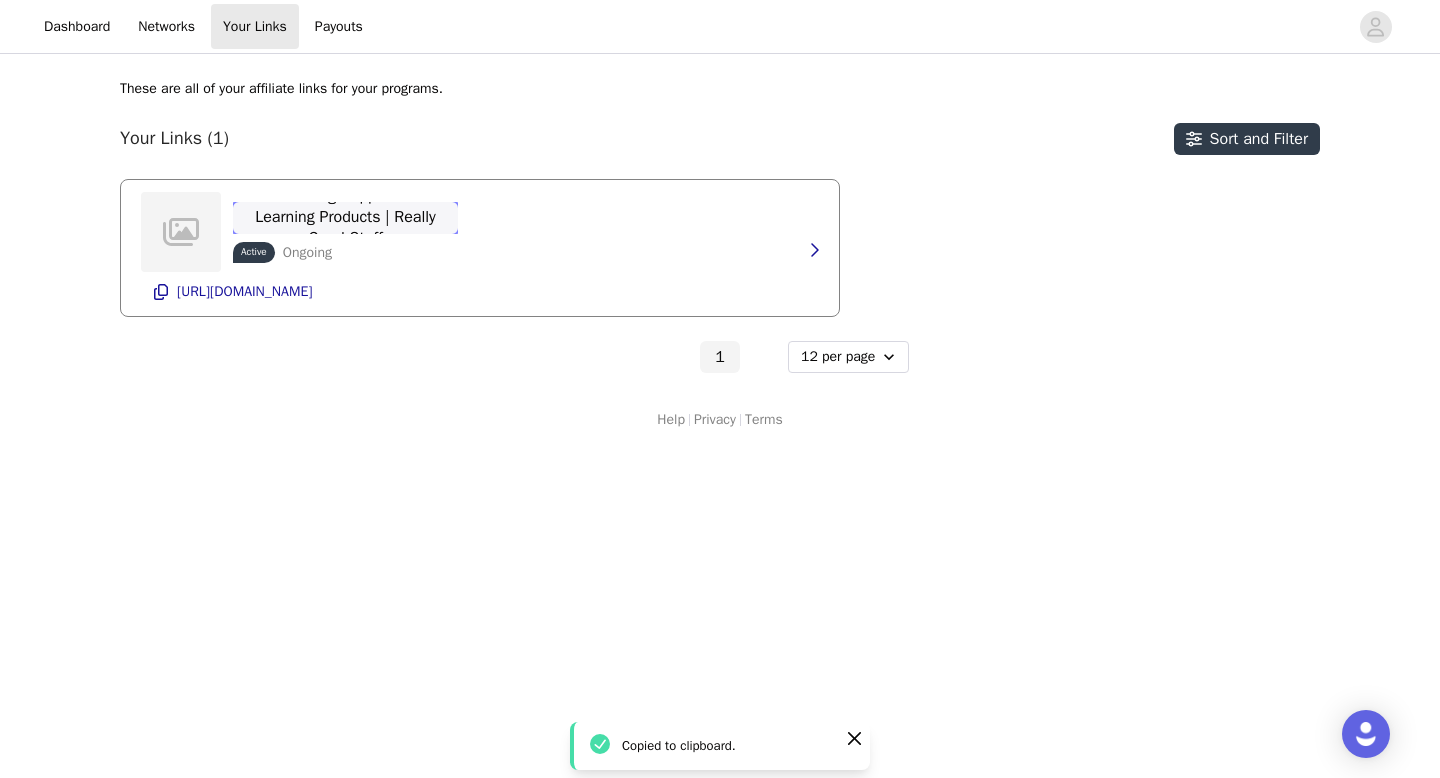 click on "Teaching Supplies & Learning Products | Really Good Stuff" at bounding box center [345, 217] 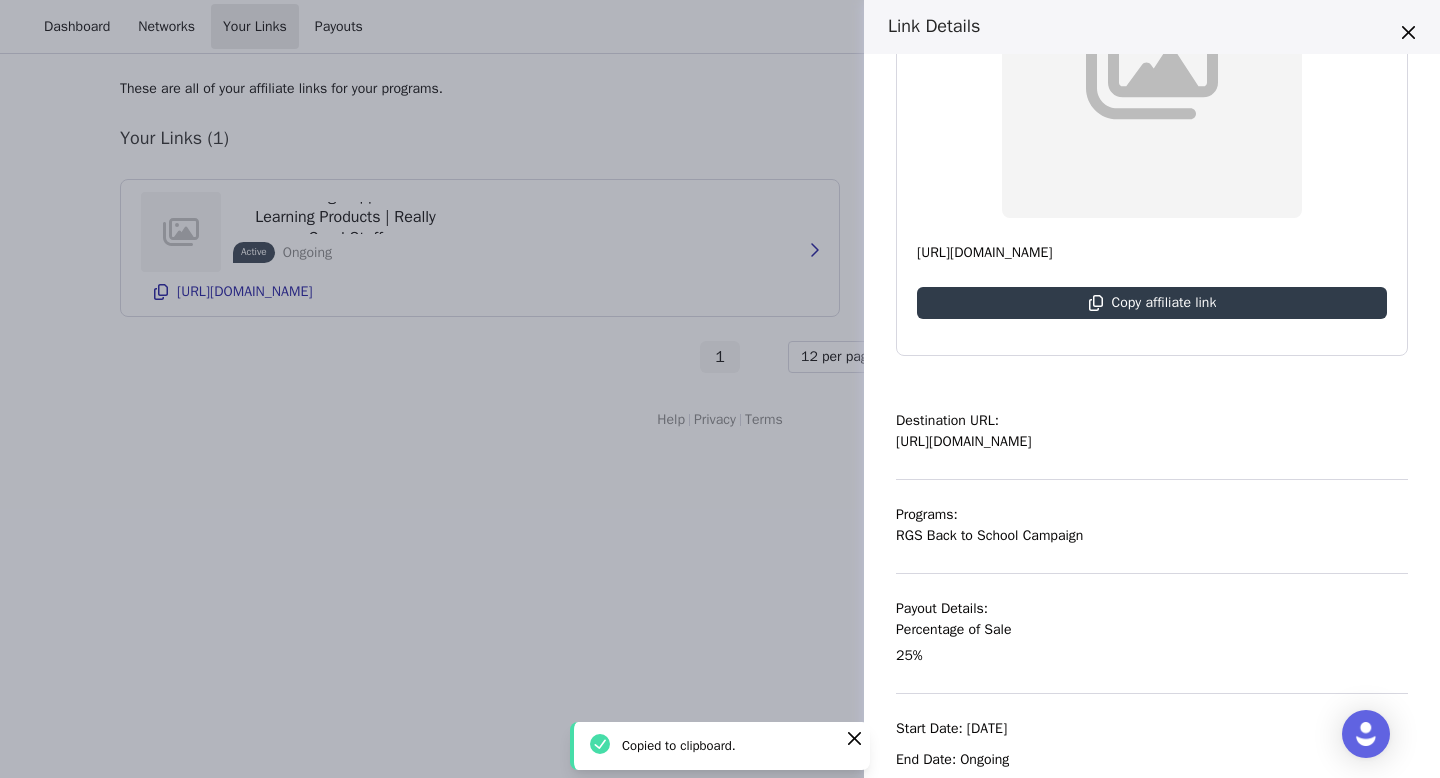 scroll, scrollTop: 0, scrollLeft: 0, axis: both 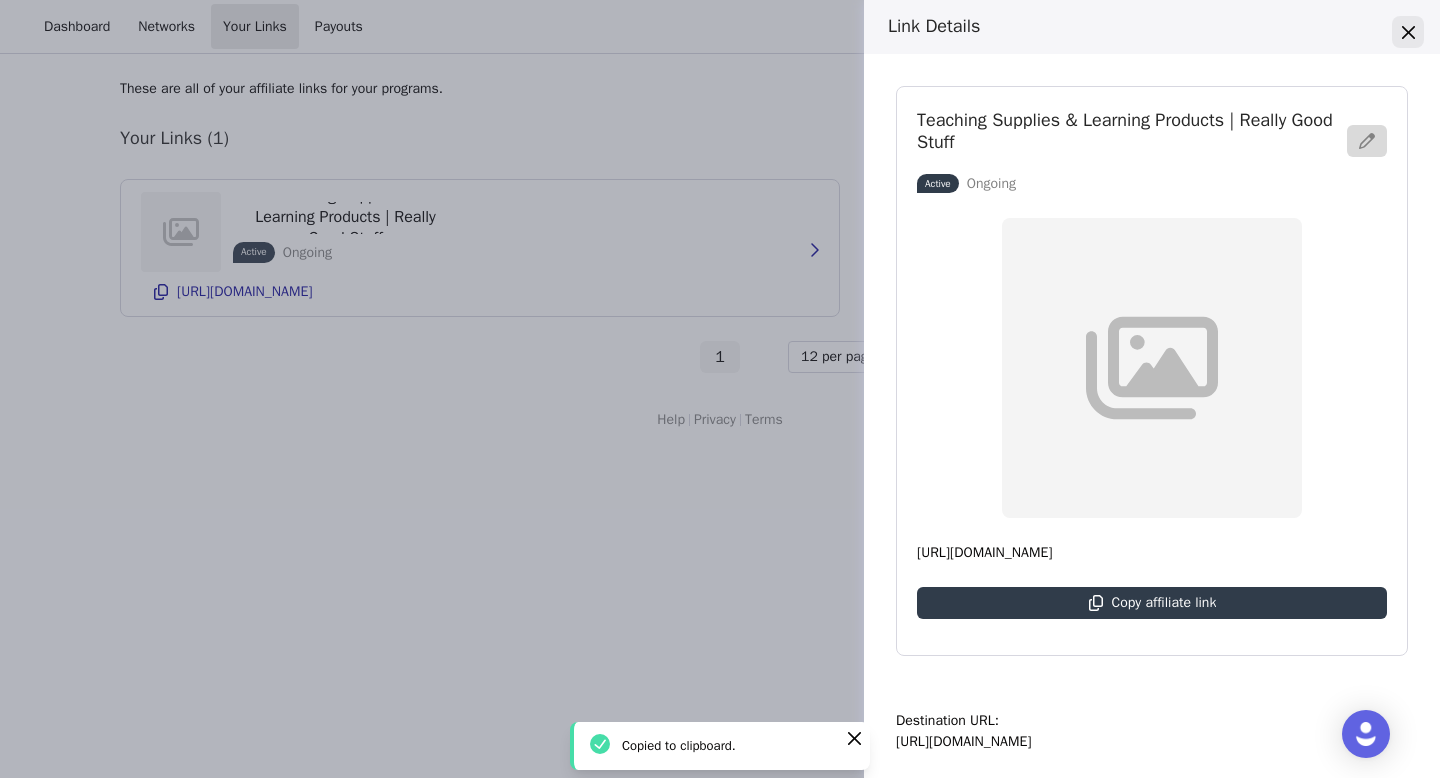 click 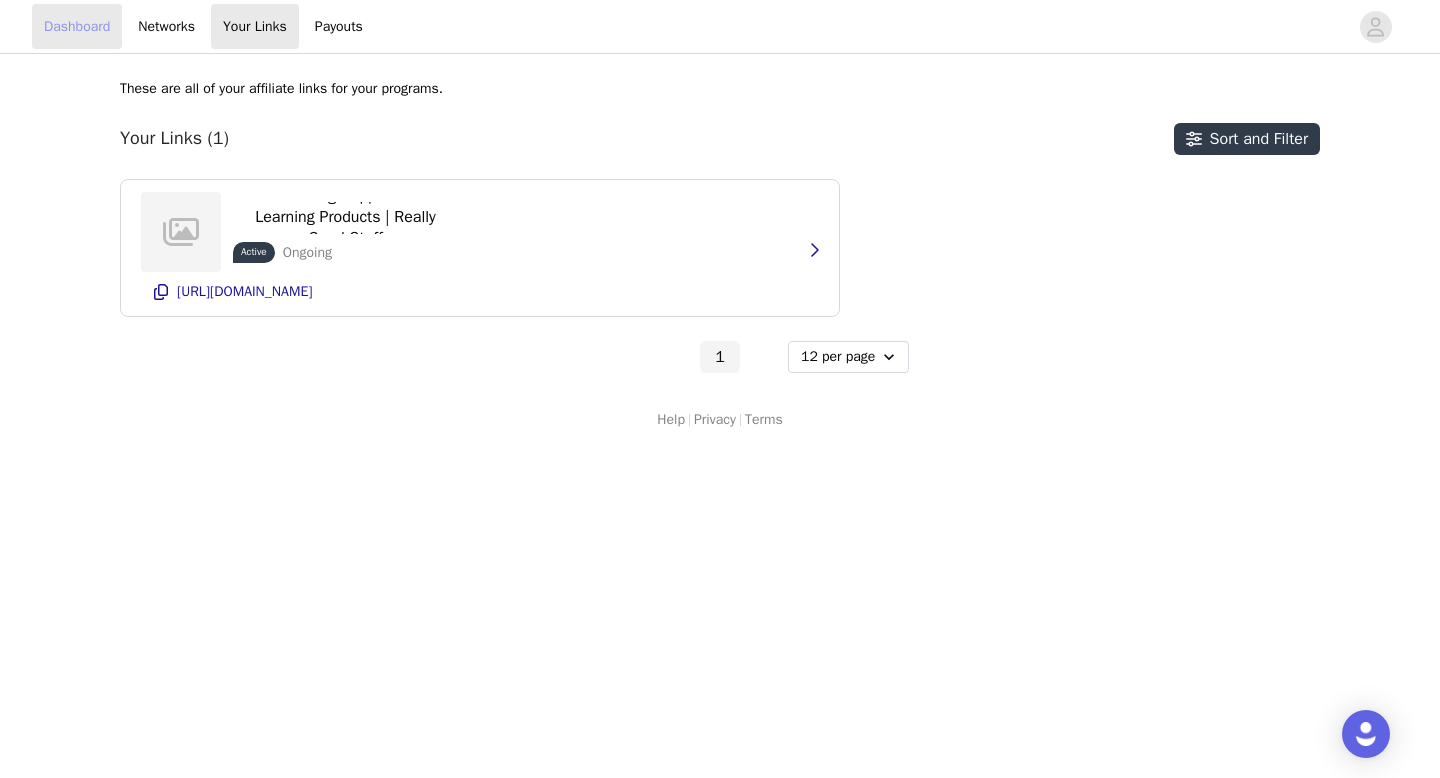 click on "Dashboard" at bounding box center (77, 26) 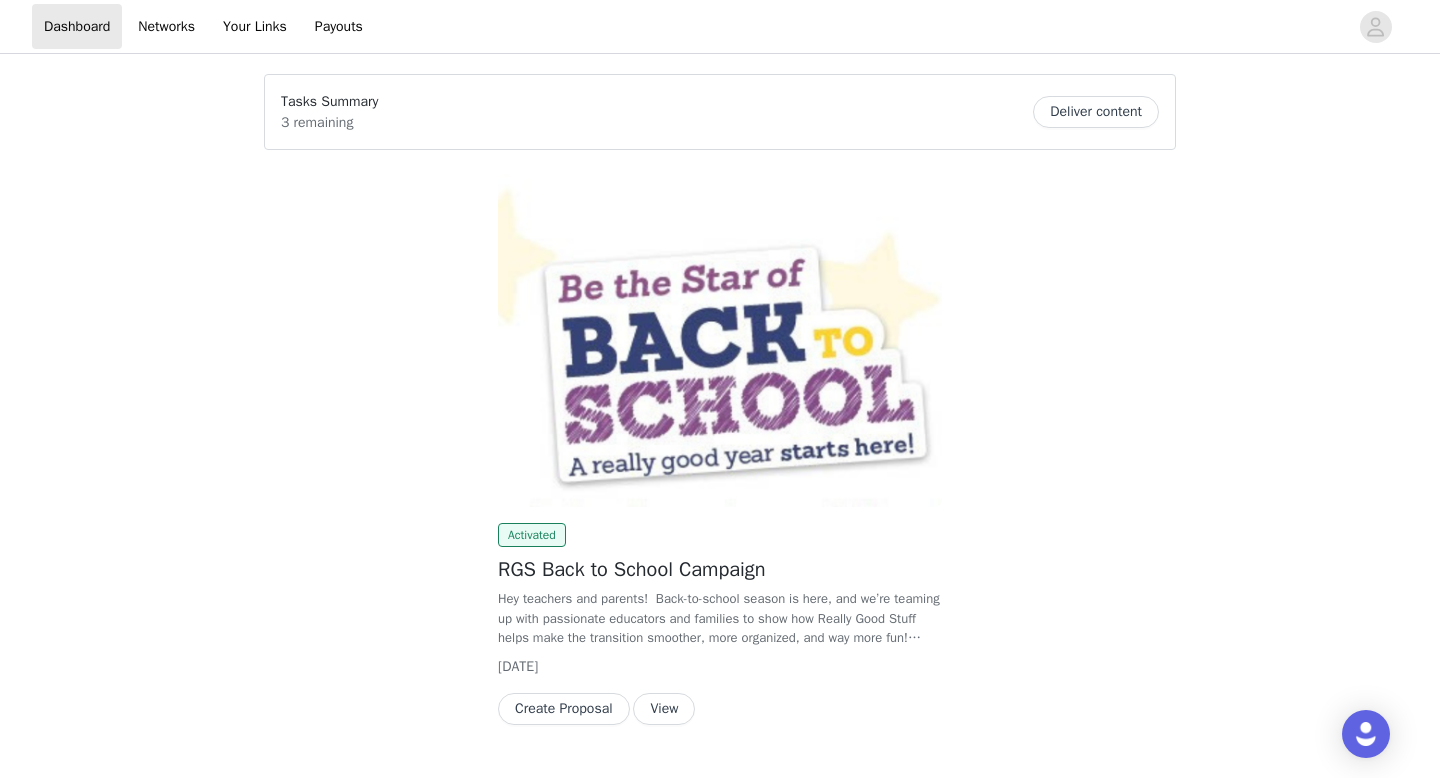 click at bounding box center [720, 340] 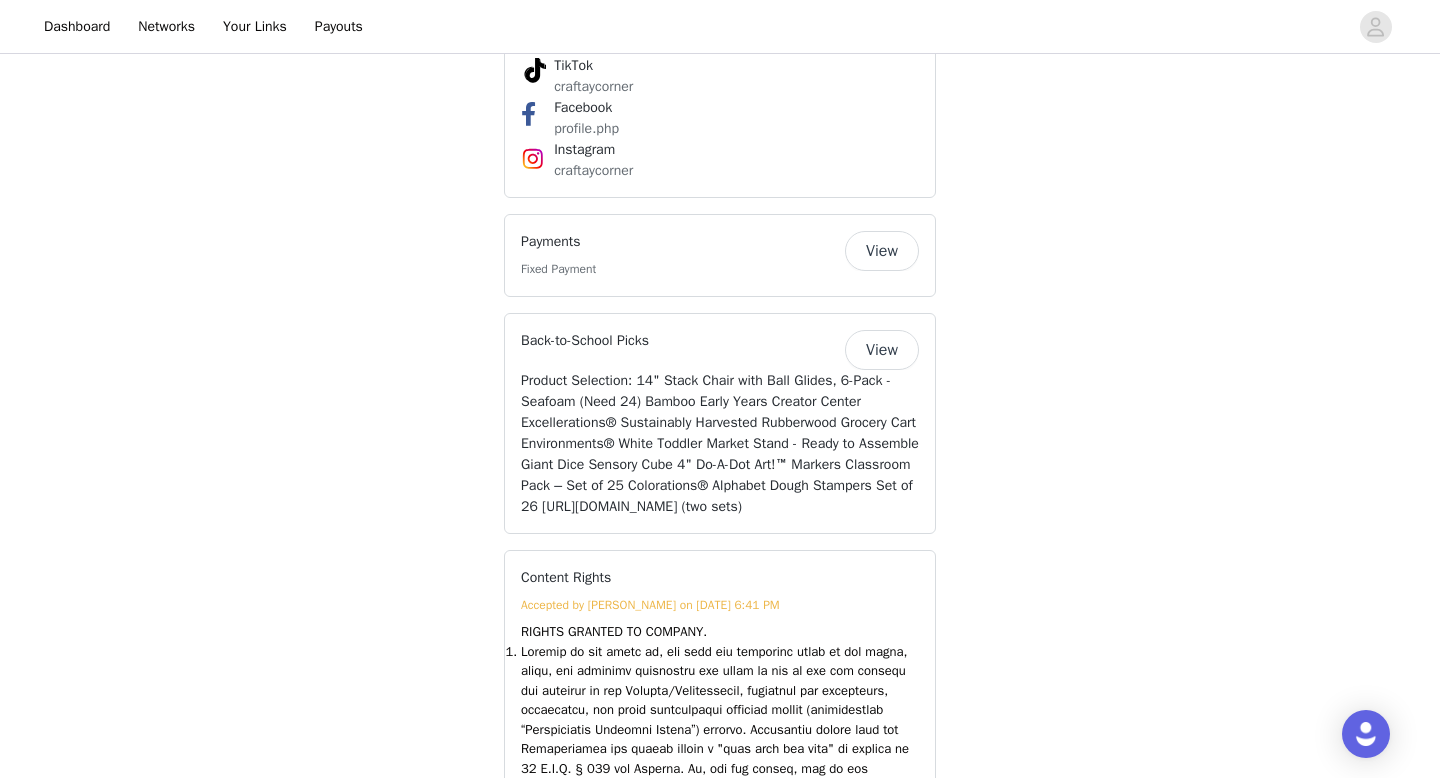scroll, scrollTop: 1357, scrollLeft: 0, axis: vertical 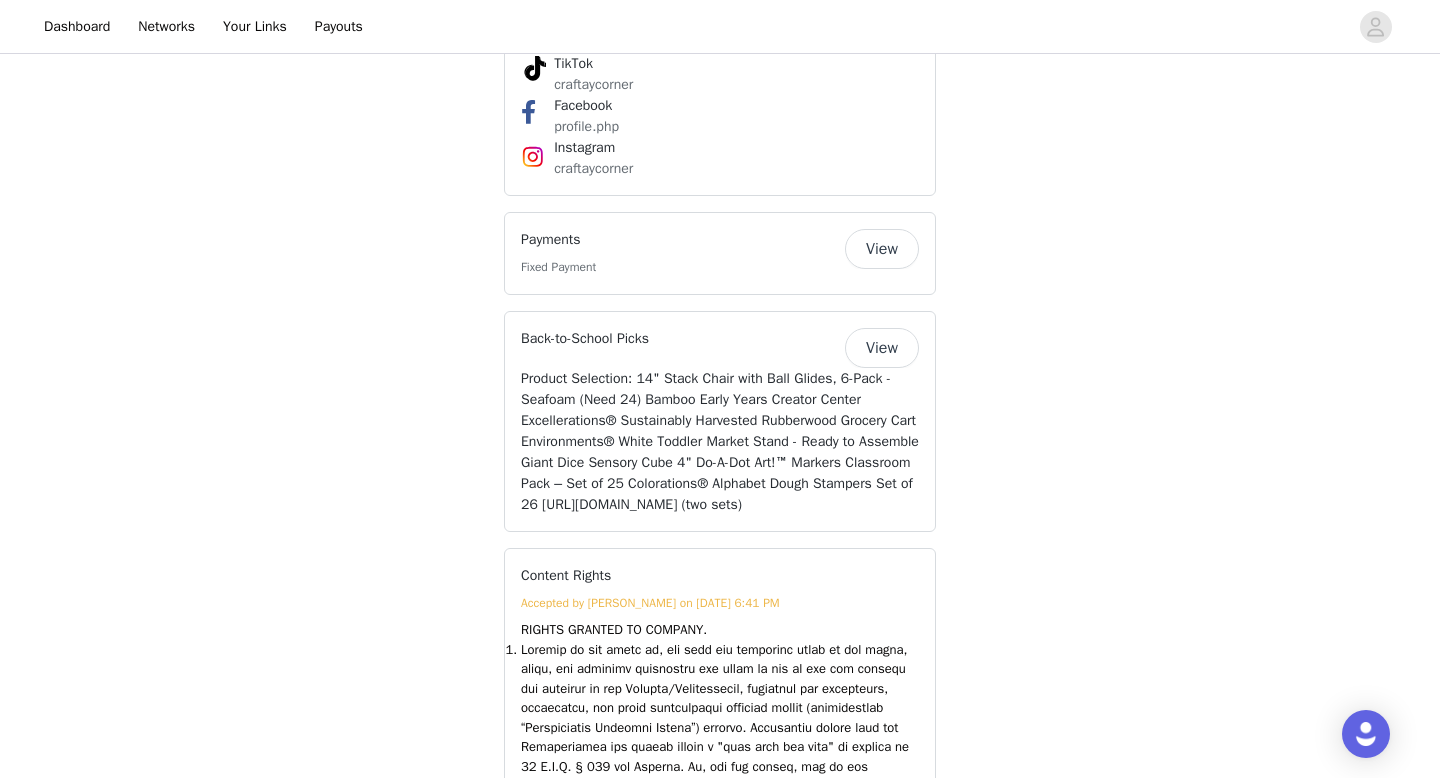 click on "View" at bounding box center (882, 348) 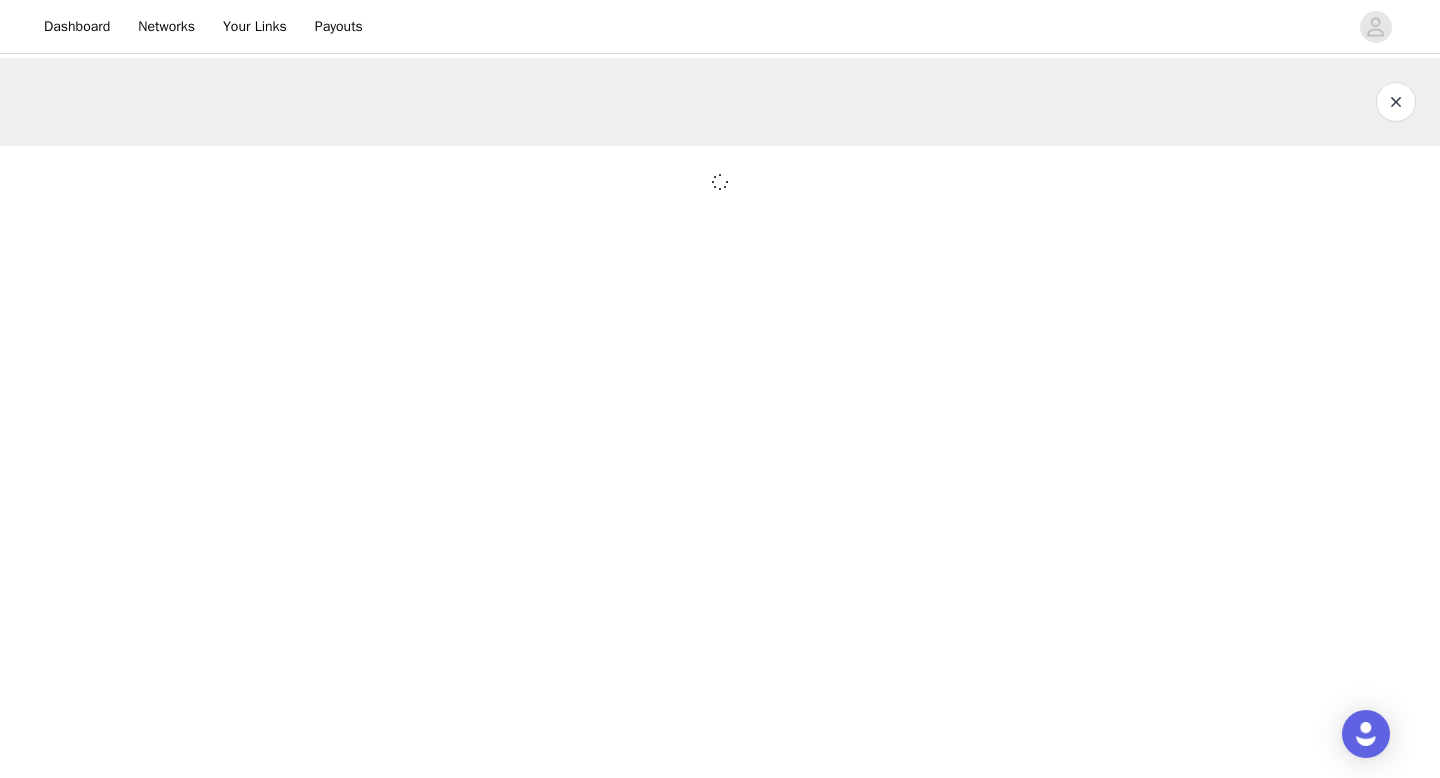 scroll, scrollTop: 0, scrollLeft: 0, axis: both 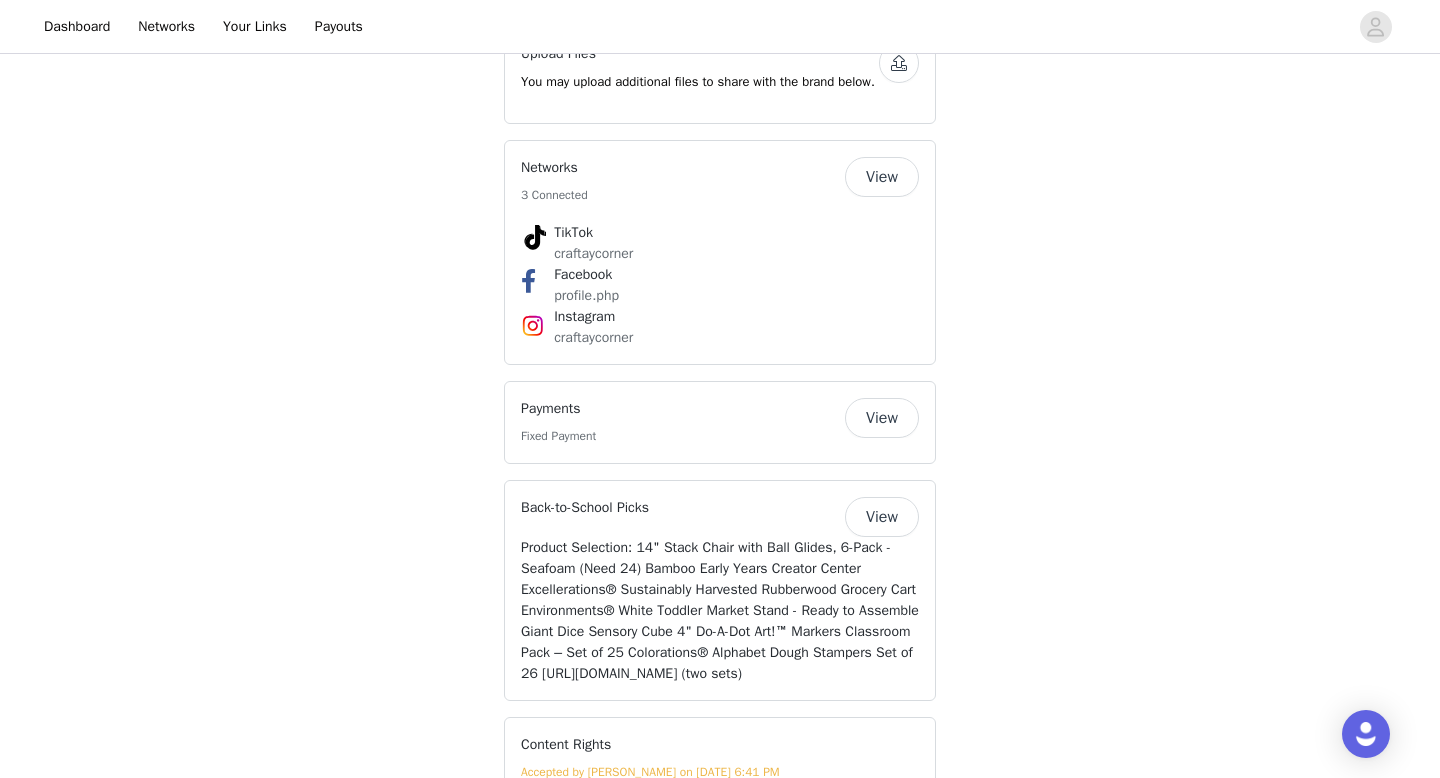 click on "View" at bounding box center (882, 418) 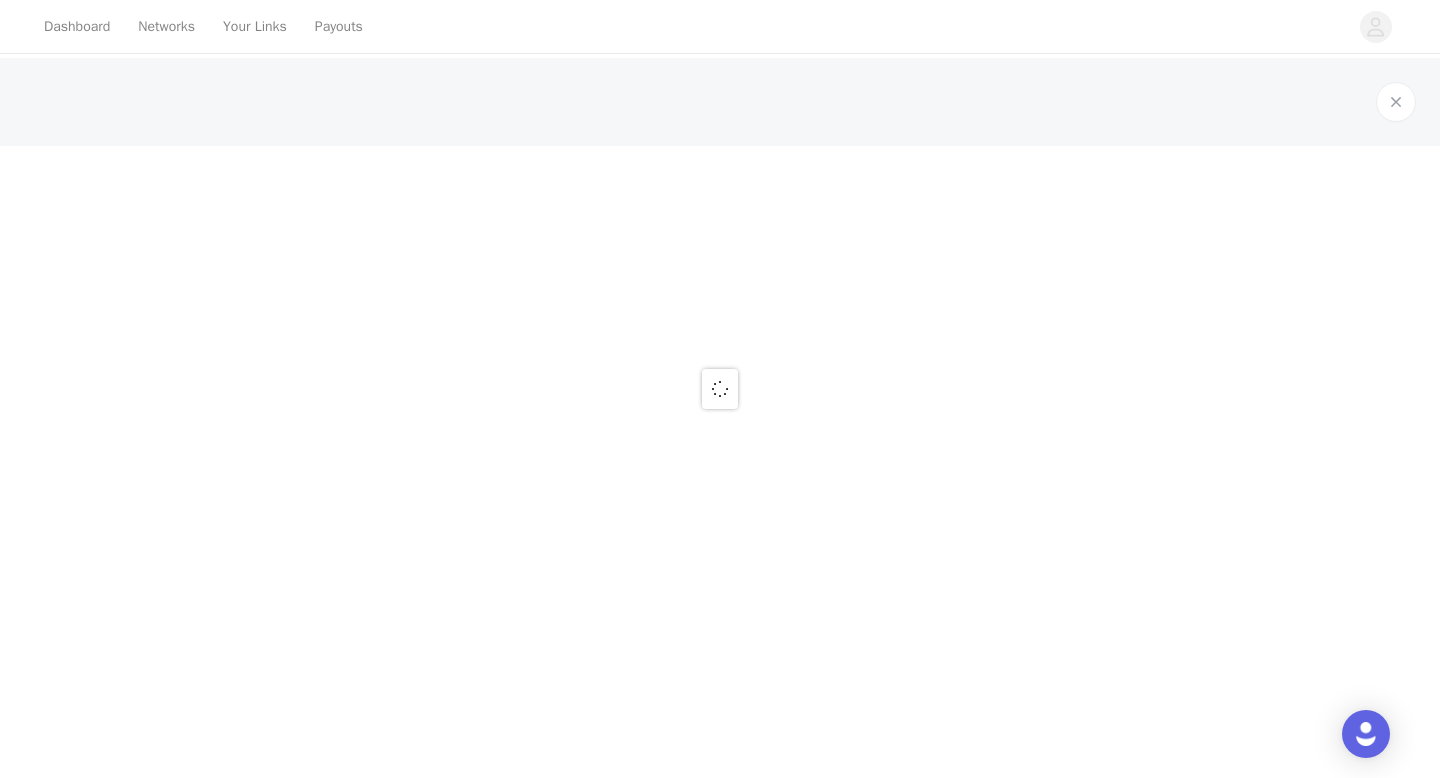 scroll, scrollTop: 0, scrollLeft: 0, axis: both 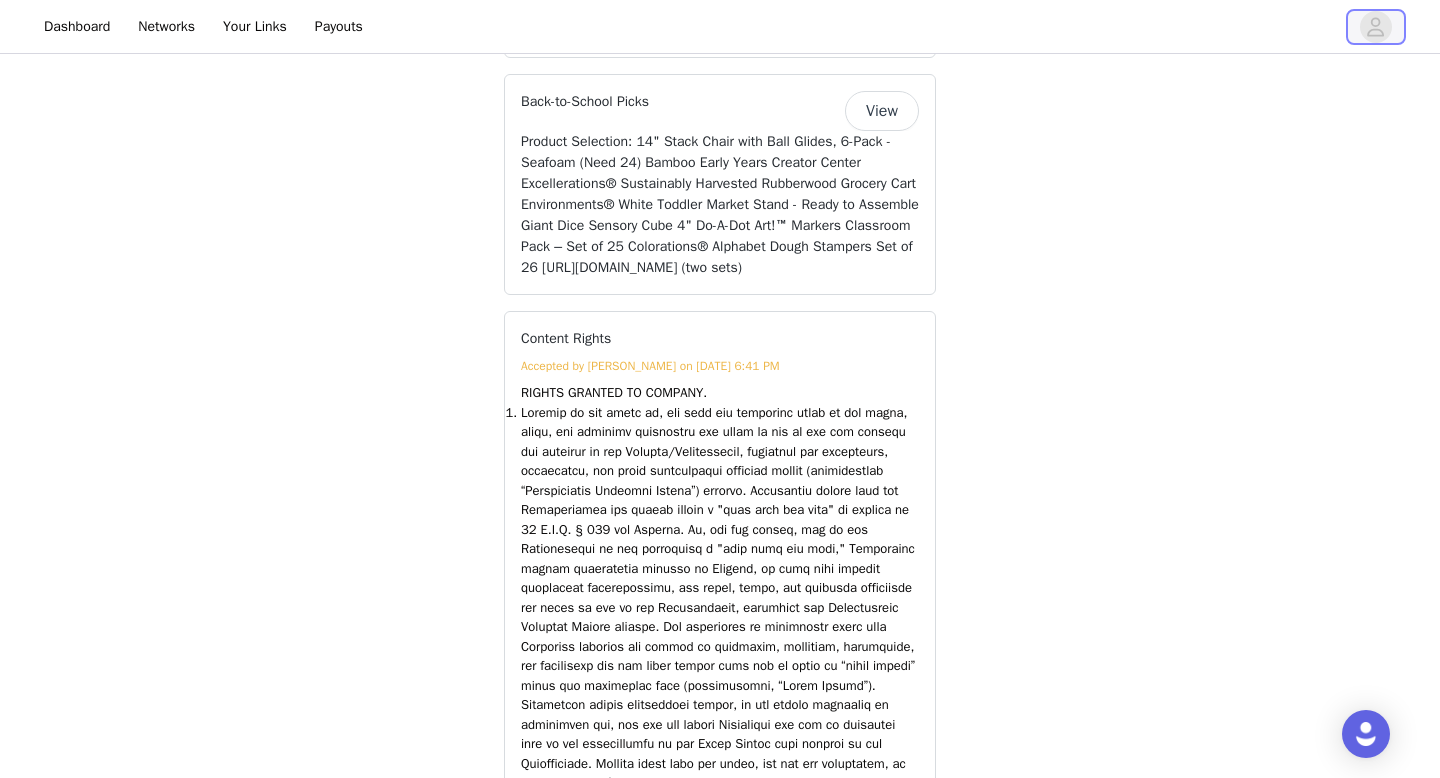 click 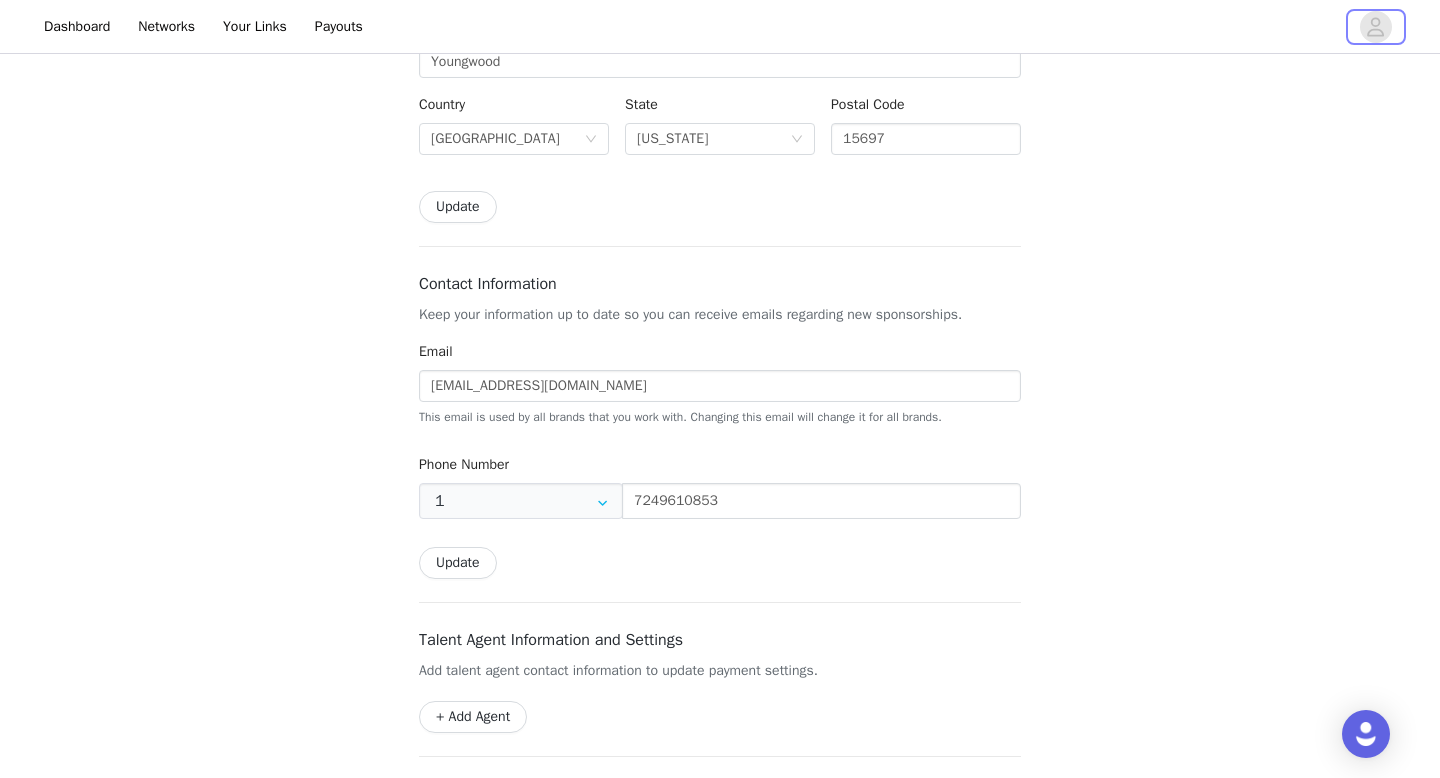 scroll, scrollTop: 687, scrollLeft: 0, axis: vertical 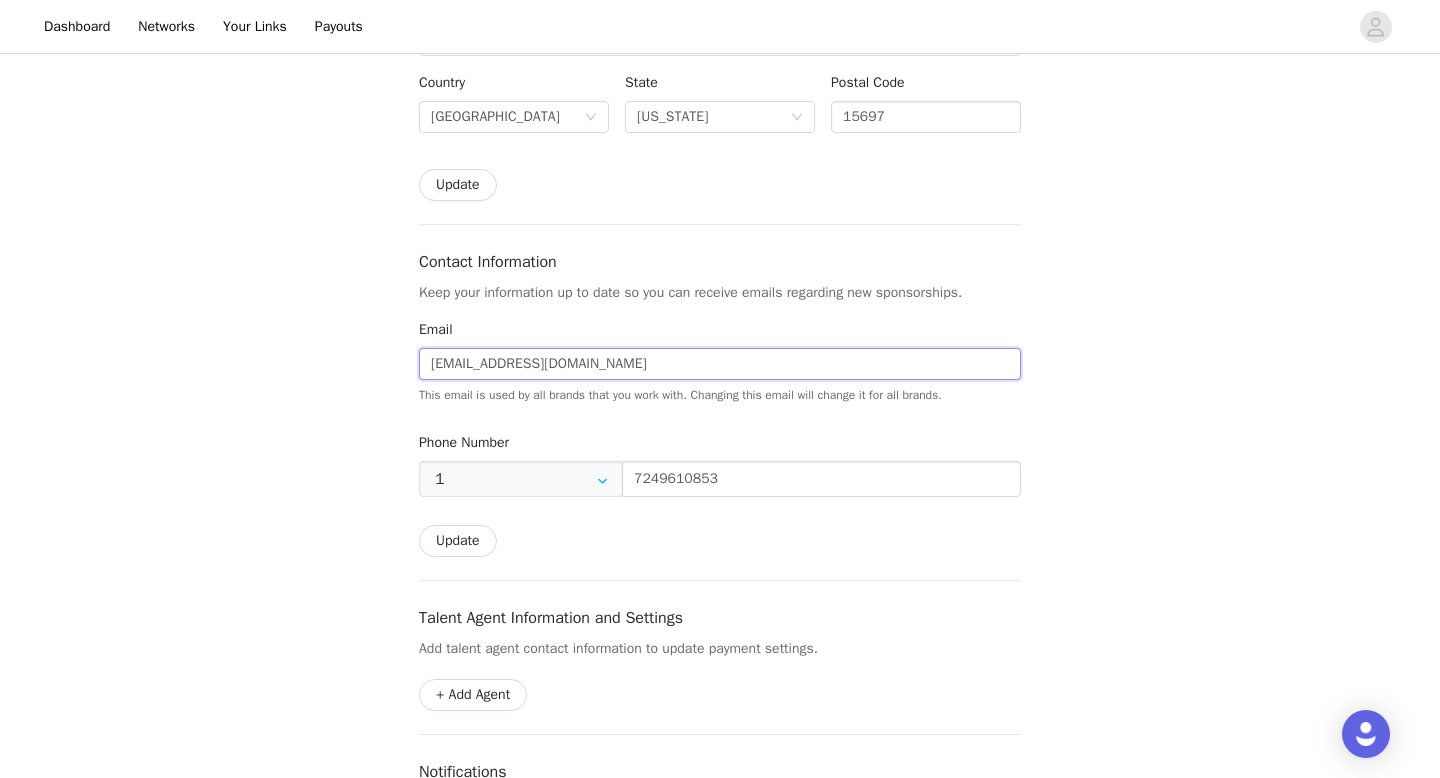 click on "[EMAIL_ADDRESS][DOMAIN_NAME]" at bounding box center (720, 364) 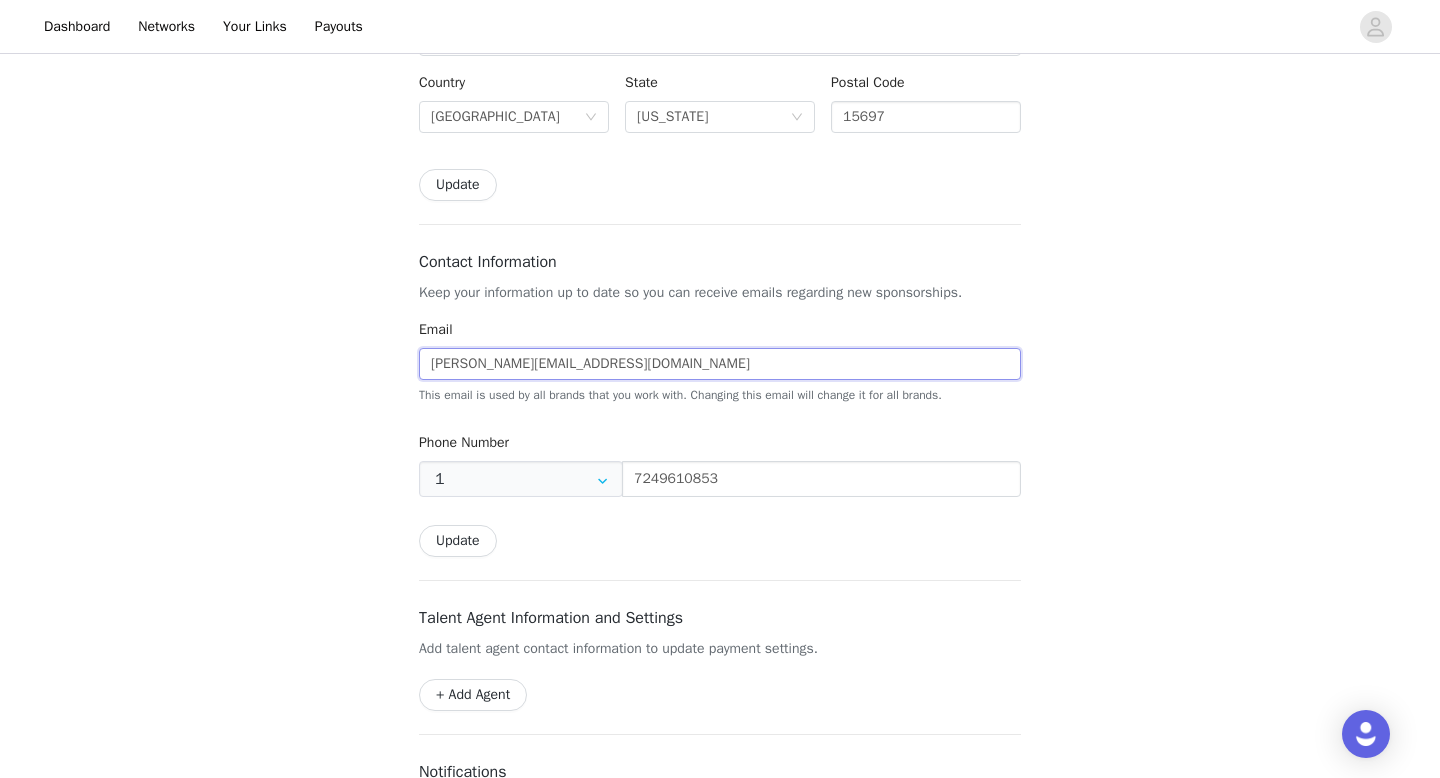 type on "[PERSON_NAME][EMAIL_ADDRESS][DOMAIN_NAME]" 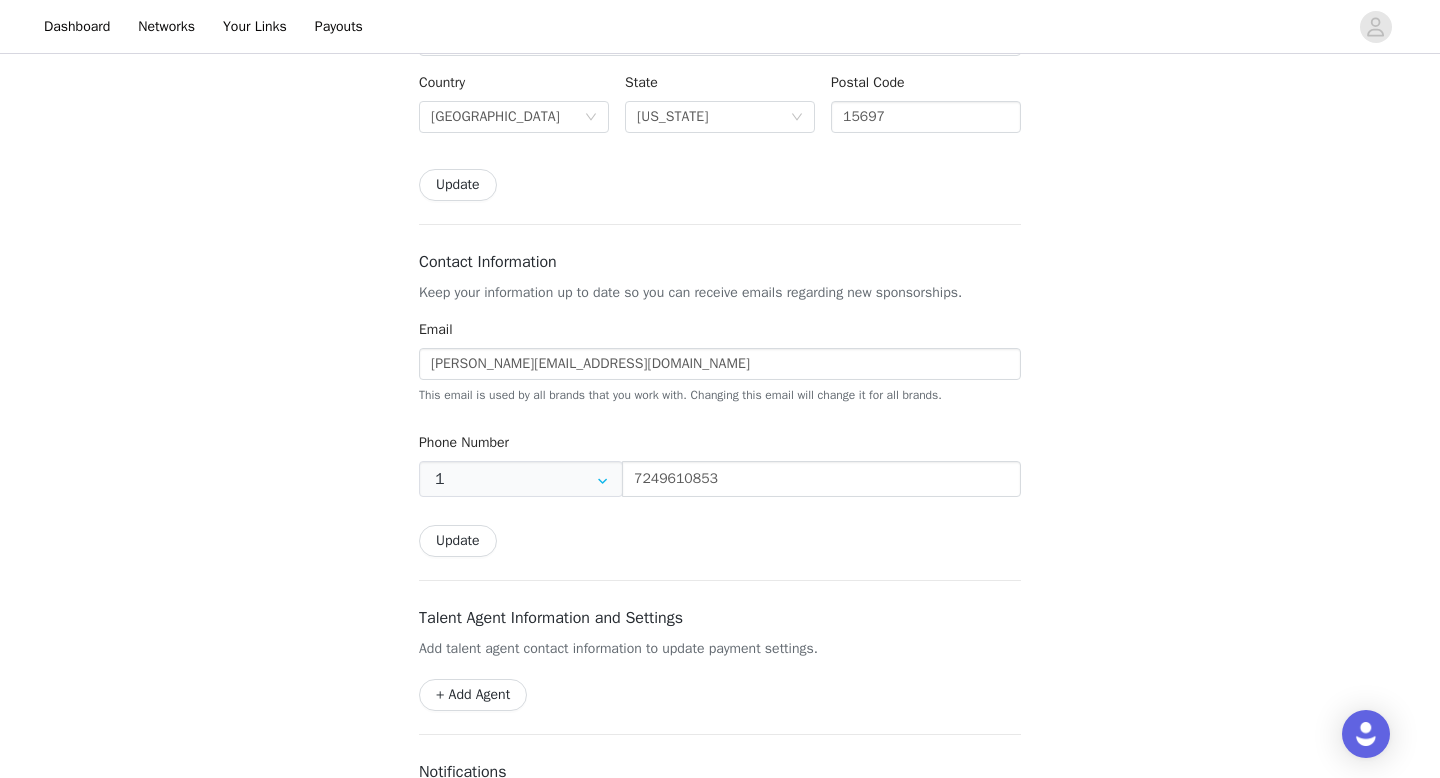 click on "Email [PERSON_NAME][EMAIL_ADDRESS][DOMAIN_NAME] This email is used by all brands that you work with. Changing this email will change it for all brands.   Phone Number 1 +1 ([GEOGRAPHIC_DATA]) +1 ([GEOGRAPHIC_DATA]) +44 ([GEOGRAPHIC_DATA]) +61 ([GEOGRAPHIC_DATA]) +55 ([GEOGRAPHIC_DATA]) +52 ([GEOGRAPHIC_DATA]) +86 ([GEOGRAPHIC_DATA]) +91 ([GEOGRAPHIC_DATA]) +7 ([GEOGRAPHIC_DATA]) +39 ([GEOGRAPHIC_DATA]) +64 ([GEOGRAPHIC_DATA]) +81 ([GEOGRAPHIC_DATA]) +353 ([GEOGRAPHIC_DATA]) +93 ([GEOGRAPHIC_DATA]) +358 ([GEOGRAPHIC_DATA]) +355 ([GEOGRAPHIC_DATA]) +213 ([GEOGRAPHIC_DATA]) +376 ([GEOGRAPHIC_DATA]) +244 ([GEOGRAPHIC_DATA]) +1264 ([GEOGRAPHIC_DATA]) +1268 ([GEOGRAPHIC_DATA]) +54 ([GEOGRAPHIC_DATA]) +374 ([GEOGRAPHIC_DATA]) +297 ([GEOGRAPHIC_DATA]) +43 ([GEOGRAPHIC_DATA]) +994 ([GEOGRAPHIC_DATA]) +1242 ([GEOGRAPHIC_DATA]) +973 ([GEOGRAPHIC_DATA]) +880 ([GEOGRAPHIC_DATA]) +1246 ([GEOGRAPHIC_DATA]) +375 ([GEOGRAPHIC_DATA]) +32 ([GEOGRAPHIC_DATA]) +501 ([GEOGRAPHIC_DATA]) +229 ([GEOGRAPHIC_DATA]) +1441 ([GEOGRAPHIC_DATA]) +975 ([GEOGRAPHIC_DATA]) +591 ([GEOGRAPHIC_DATA]) +599 ([GEOGRAPHIC_DATA]) +387 ([GEOGRAPHIC_DATA]) +267 ([GEOGRAPHIC_DATA]) +0 ([GEOGRAPHIC_DATA]) +673 ([GEOGRAPHIC_DATA]) +359 ([GEOGRAPHIC_DATA]) +226 ([GEOGRAPHIC_DATA]) +257 ([GEOGRAPHIC_DATA]) +855 ([GEOGRAPHIC_DATA]) +238 ([GEOGRAPHIC_DATA]) +1345 ([GEOGRAPHIC_DATA]) +236 ([GEOGRAPHIC_DATA]) +235 ([GEOGRAPHIC_DATA]) +56 ([GEOGRAPHIC_DATA]) +57 ([GEOGRAPHIC_DATA])" at bounding box center [720, 438] 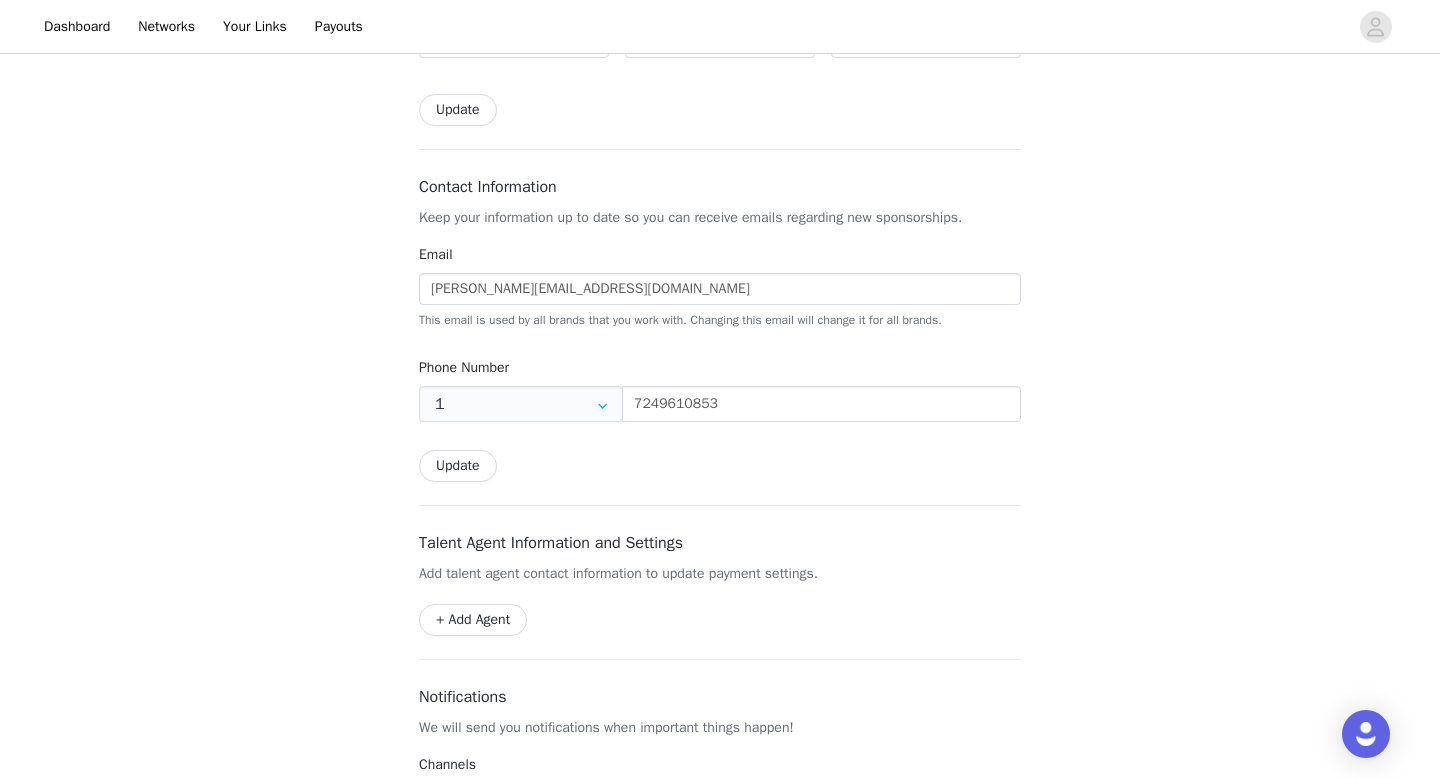 scroll, scrollTop: 785, scrollLeft: 0, axis: vertical 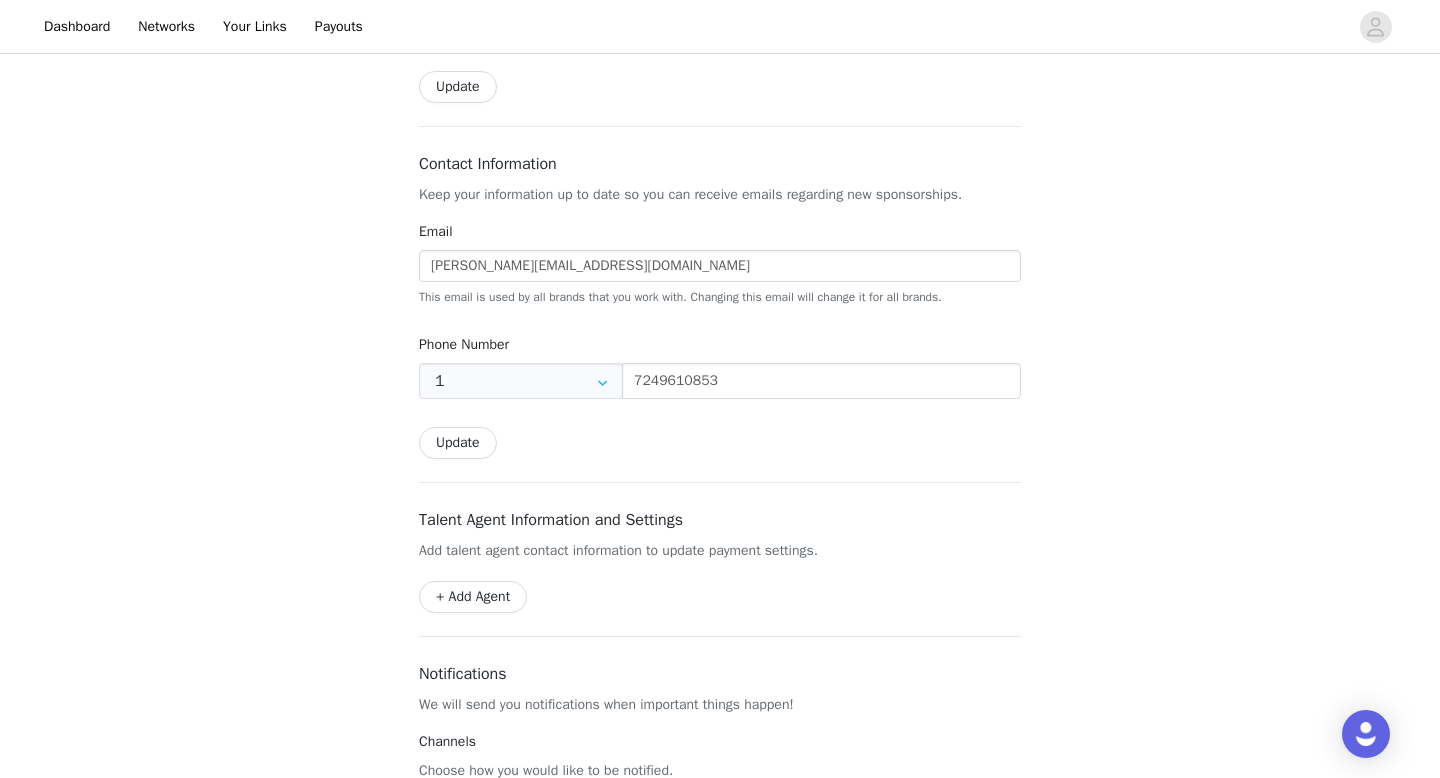 click on "Update" at bounding box center (458, 443) 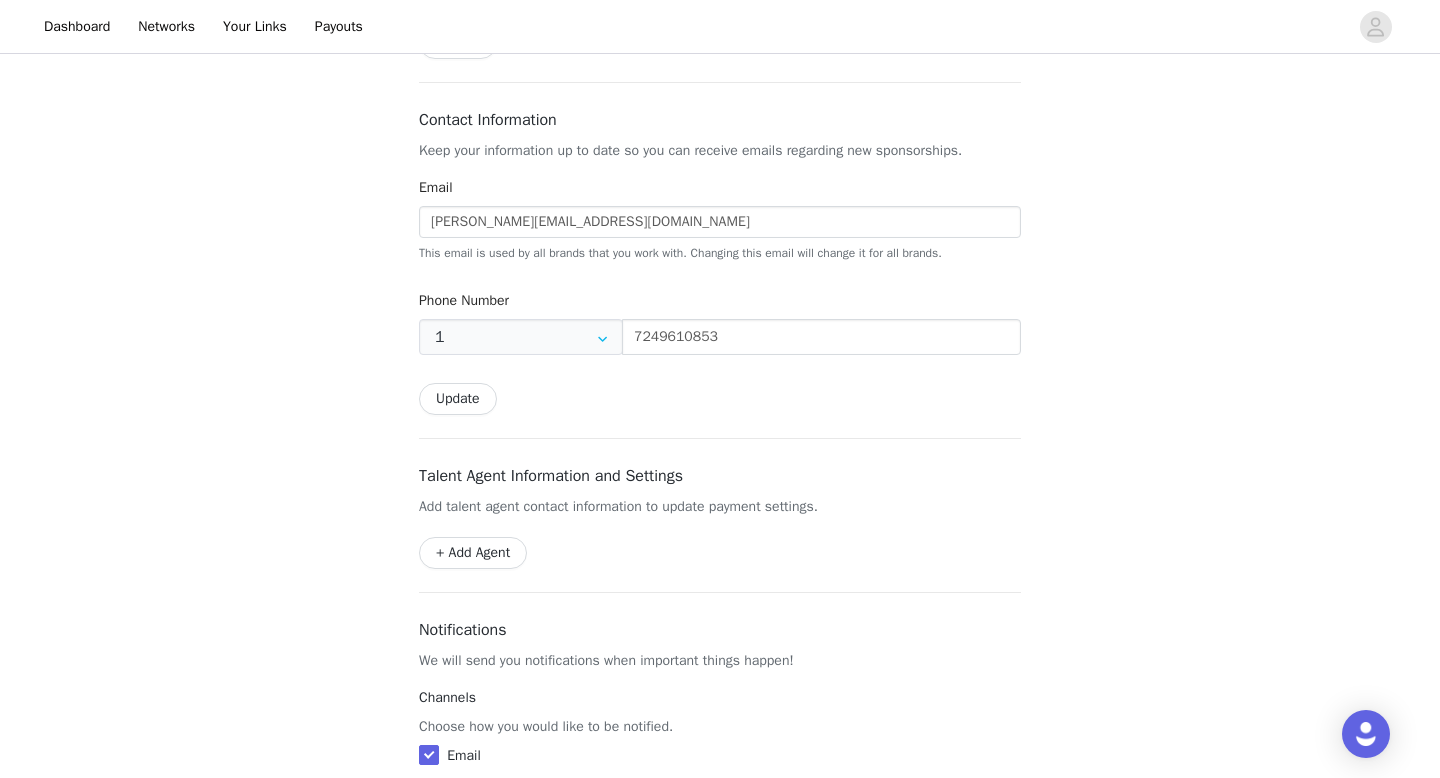 scroll, scrollTop: 741, scrollLeft: 0, axis: vertical 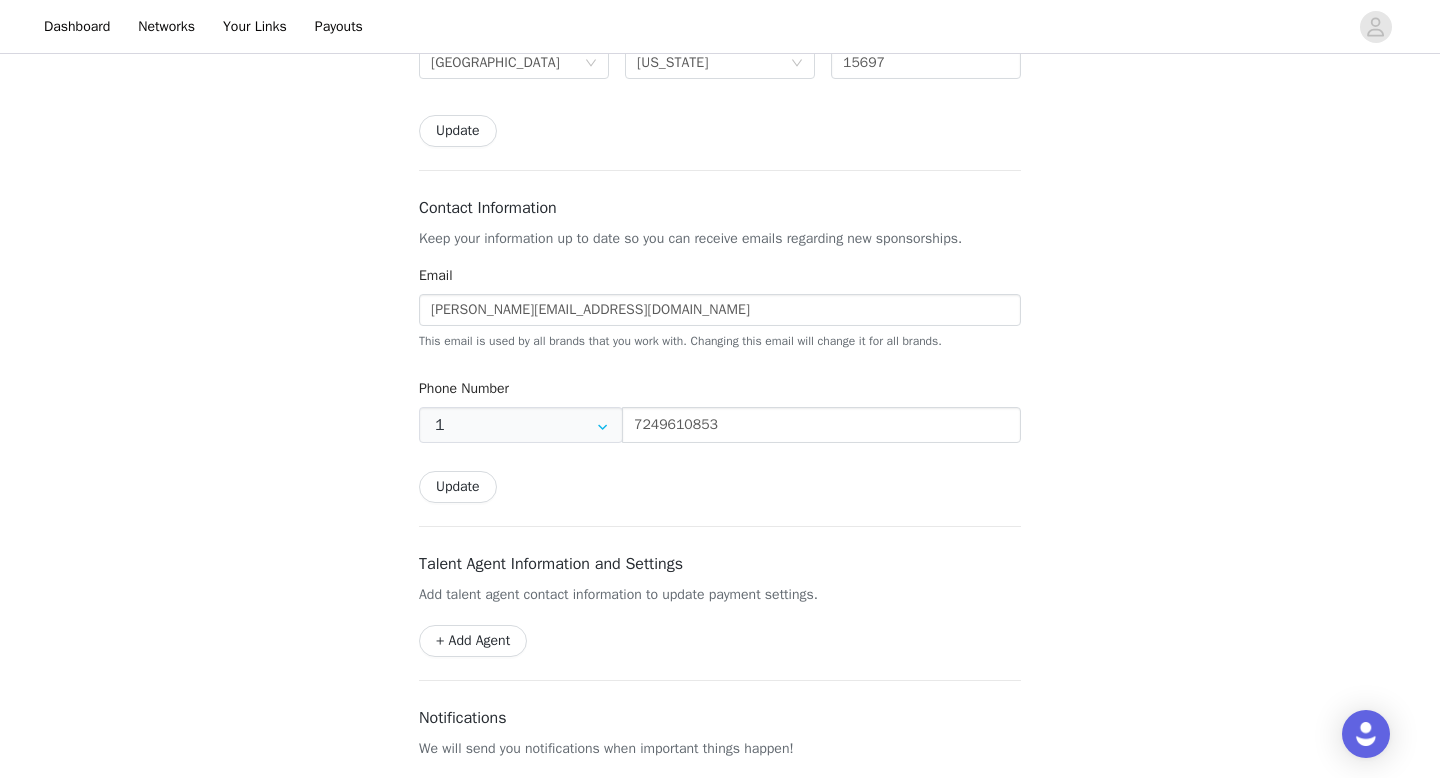 click on "Update" at bounding box center [458, 487] 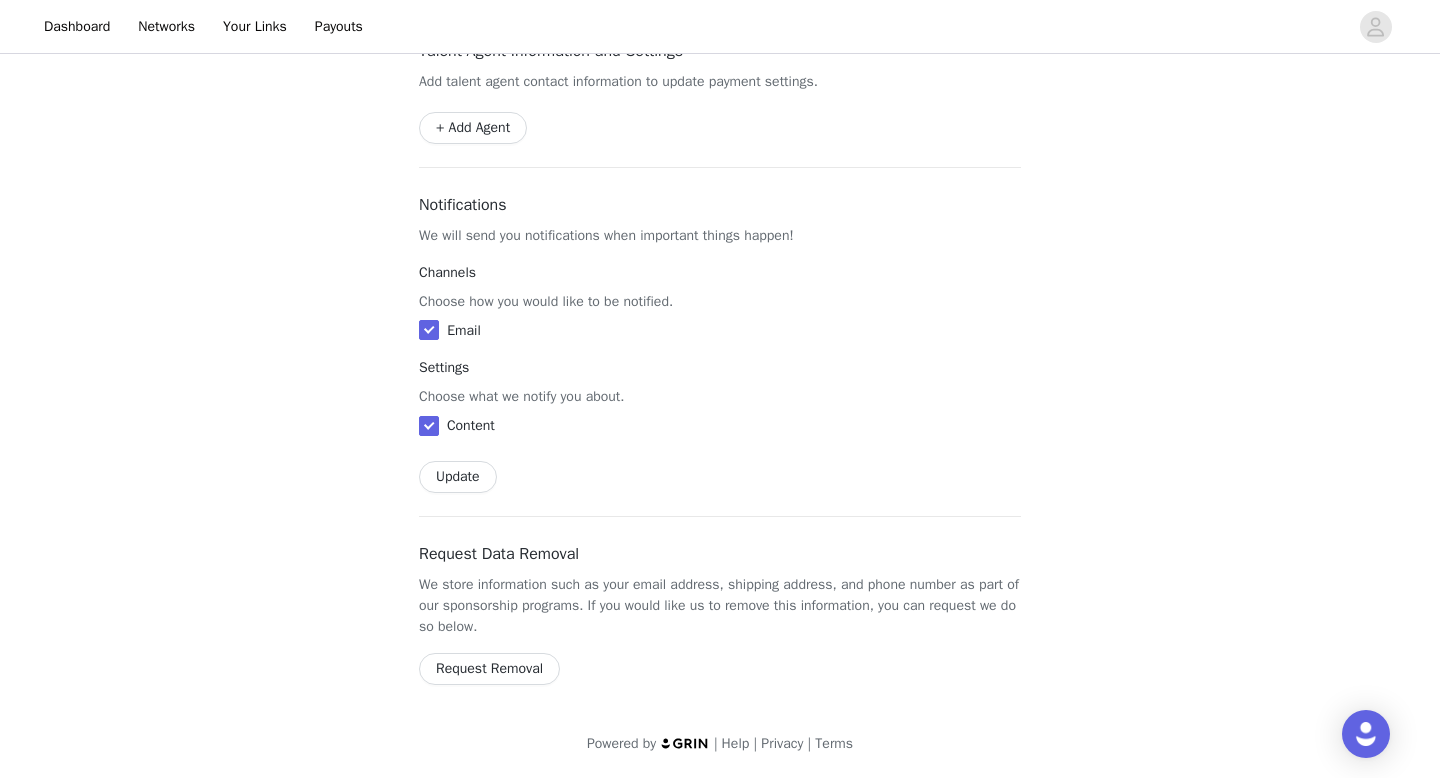 scroll, scrollTop: 0, scrollLeft: 0, axis: both 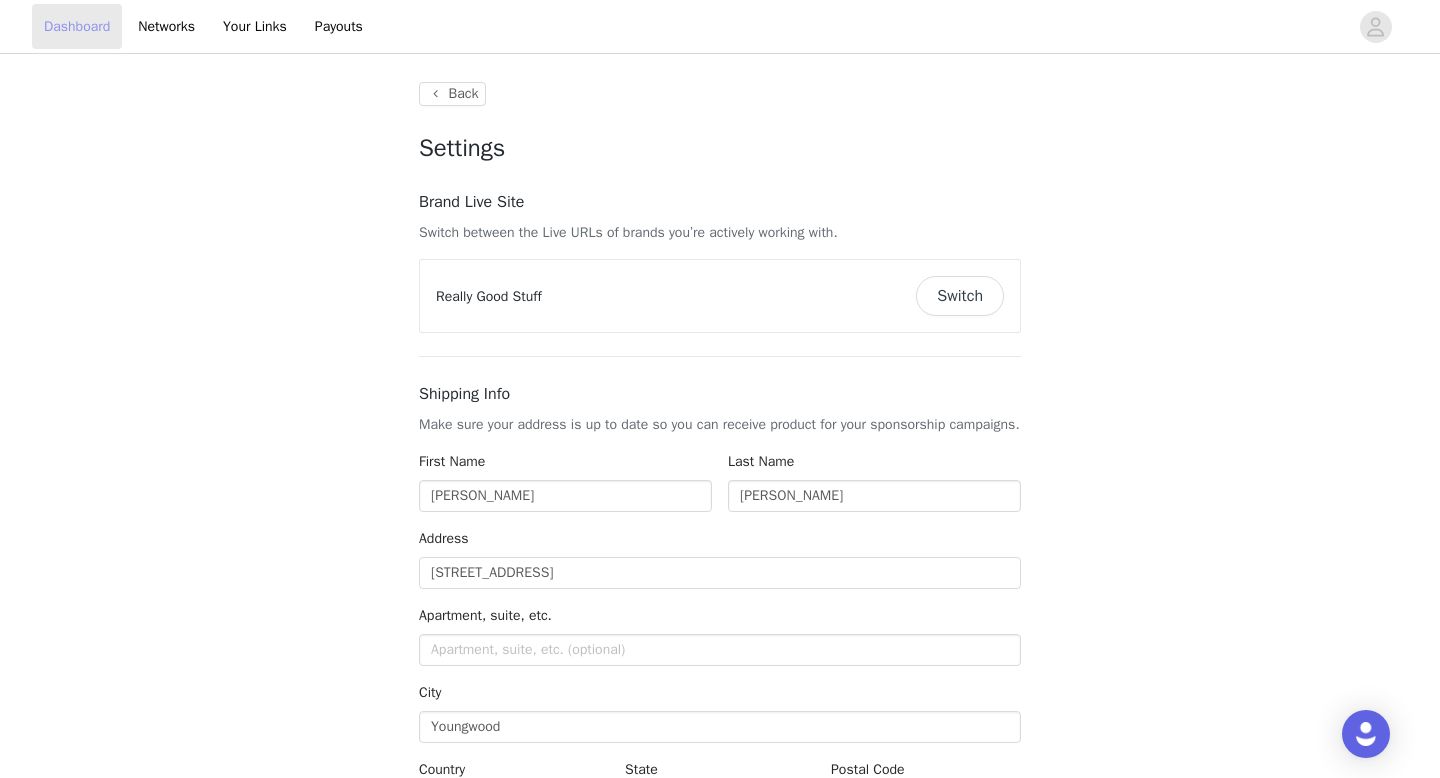 click on "Dashboard" at bounding box center (77, 26) 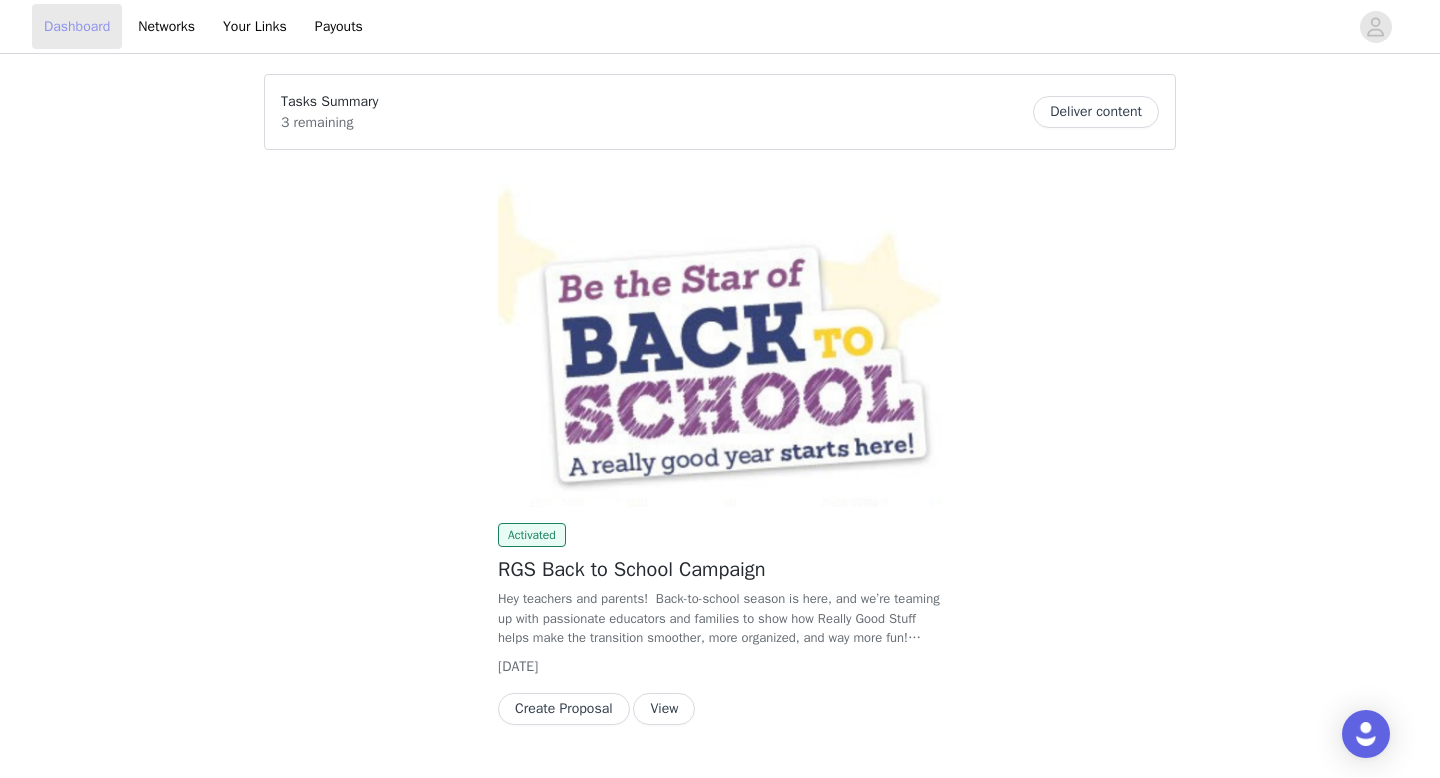 scroll, scrollTop: 47, scrollLeft: 0, axis: vertical 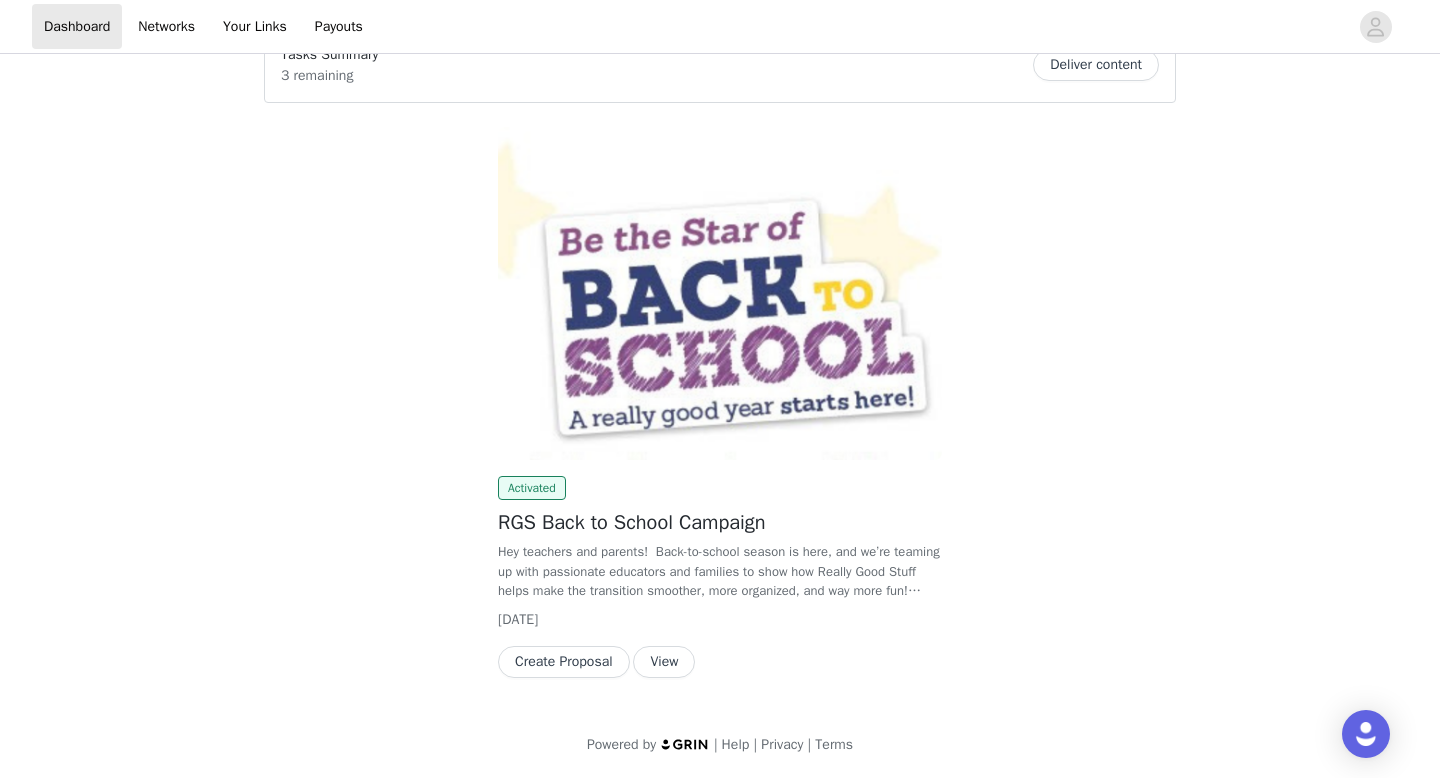 click on "View" at bounding box center (664, 662) 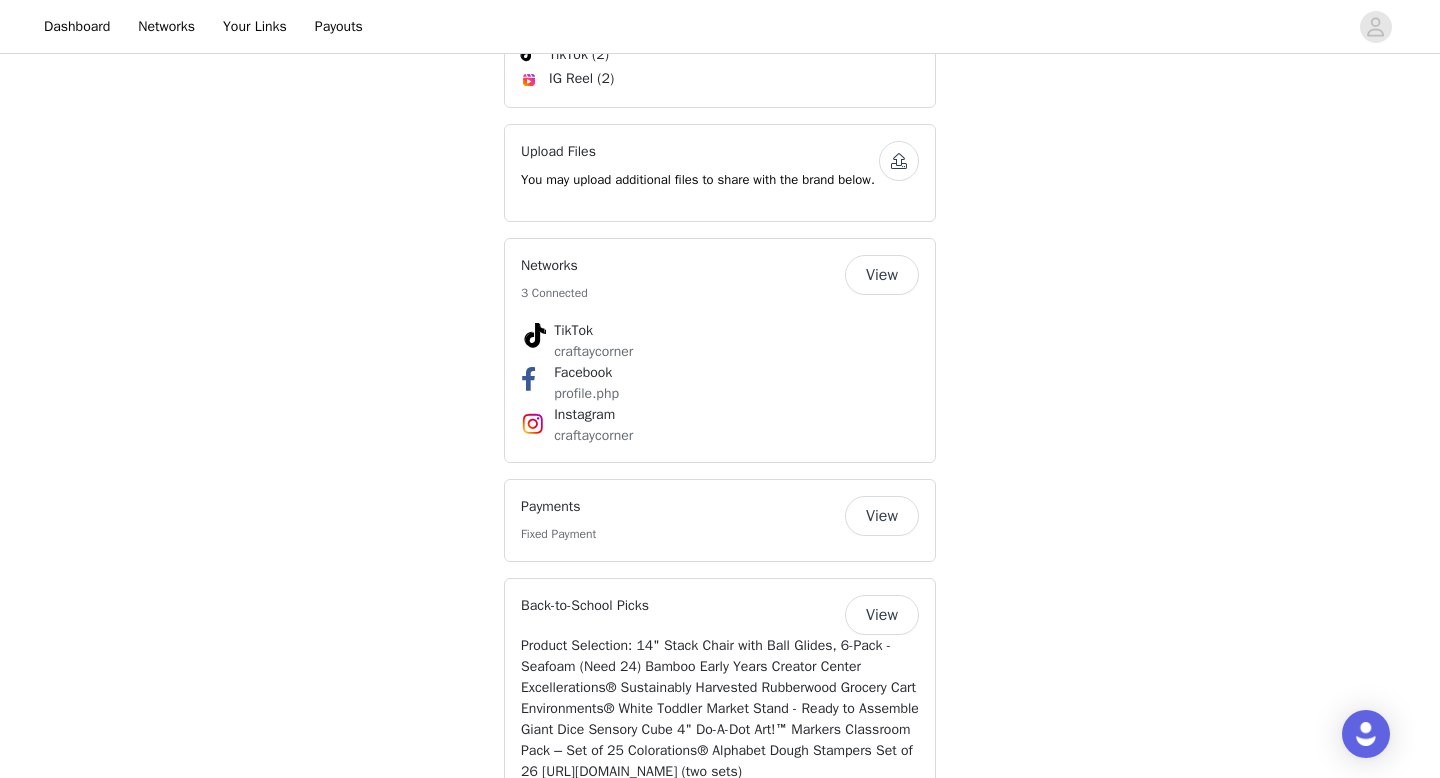 scroll, scrollTop: 0, scrollLeft: 0, axis: both 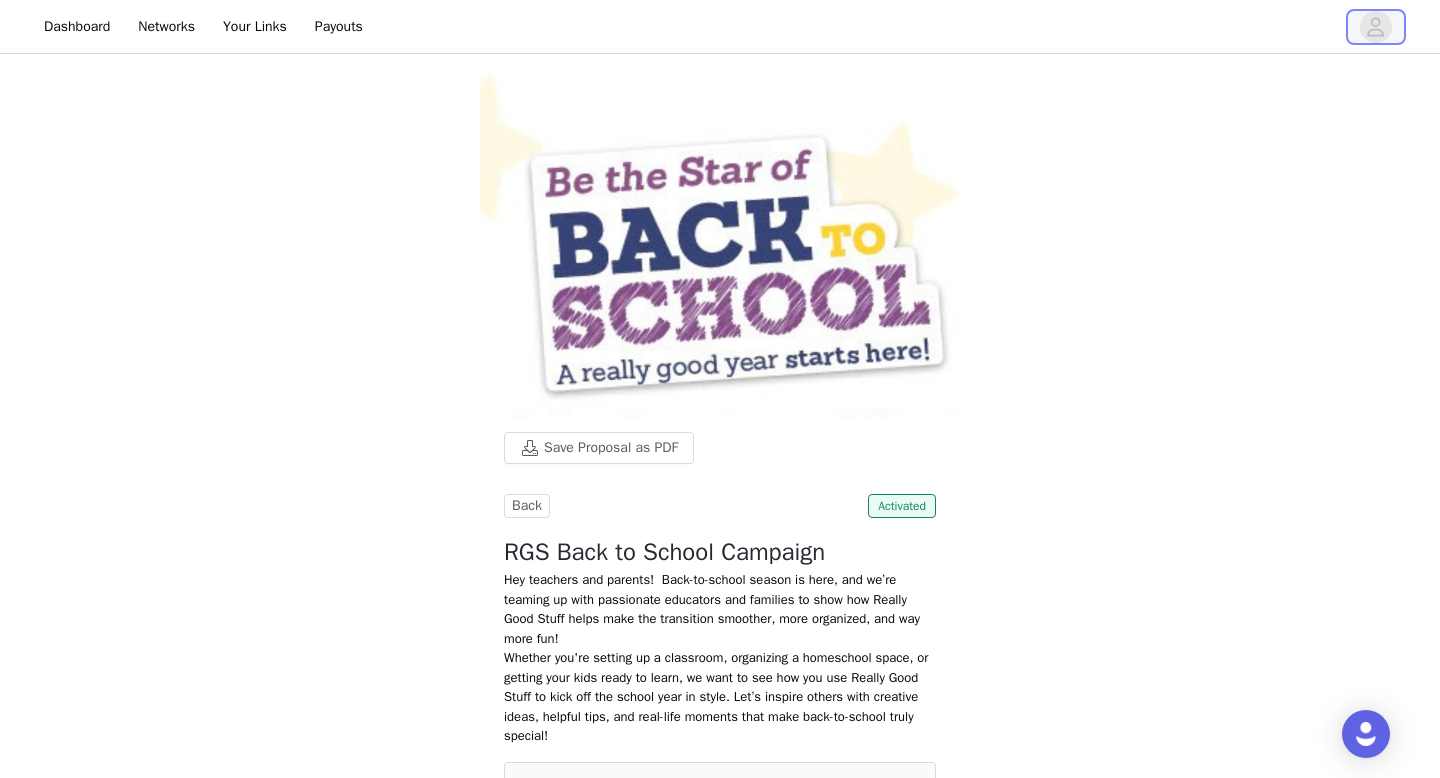 click 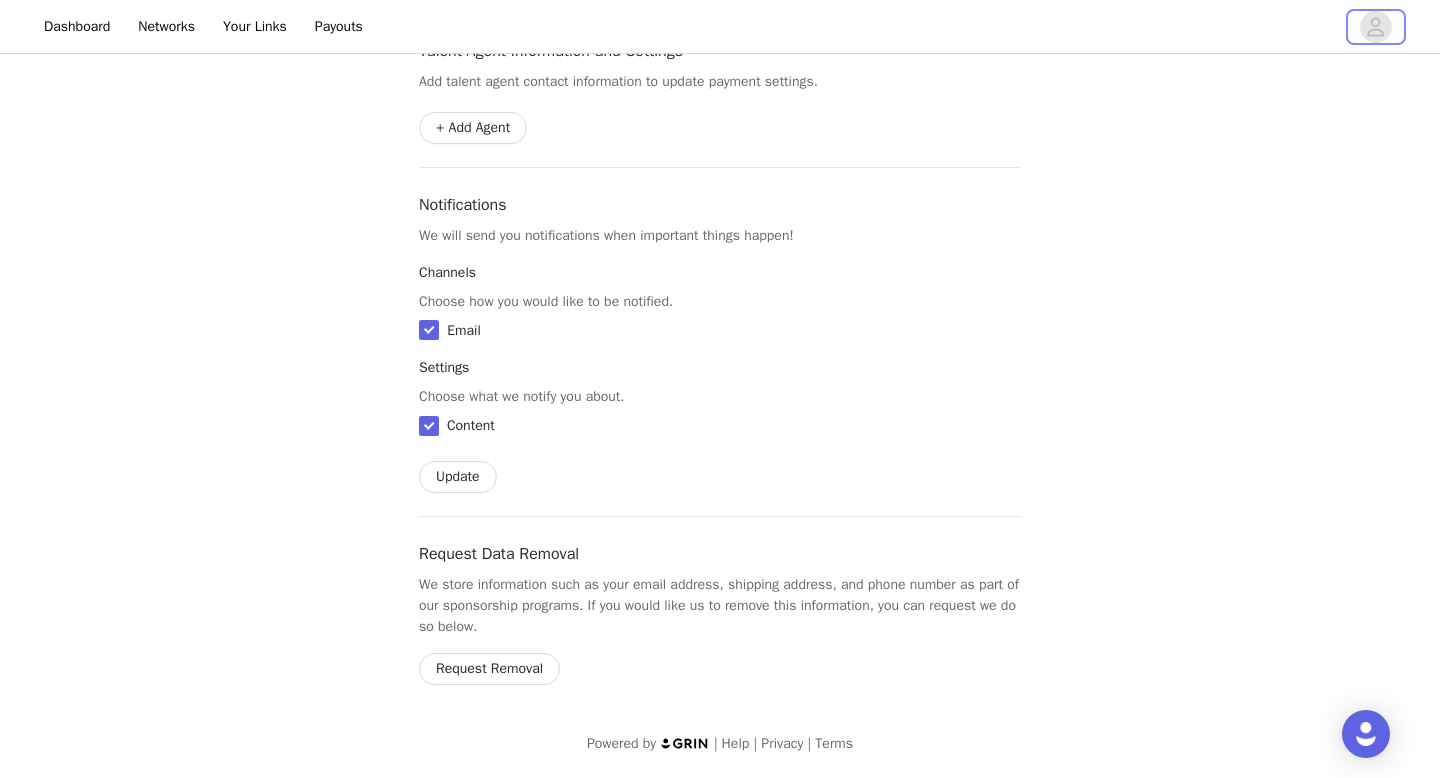 scroll, scrollTop: 0, scrollLeft: 0, axis: both 